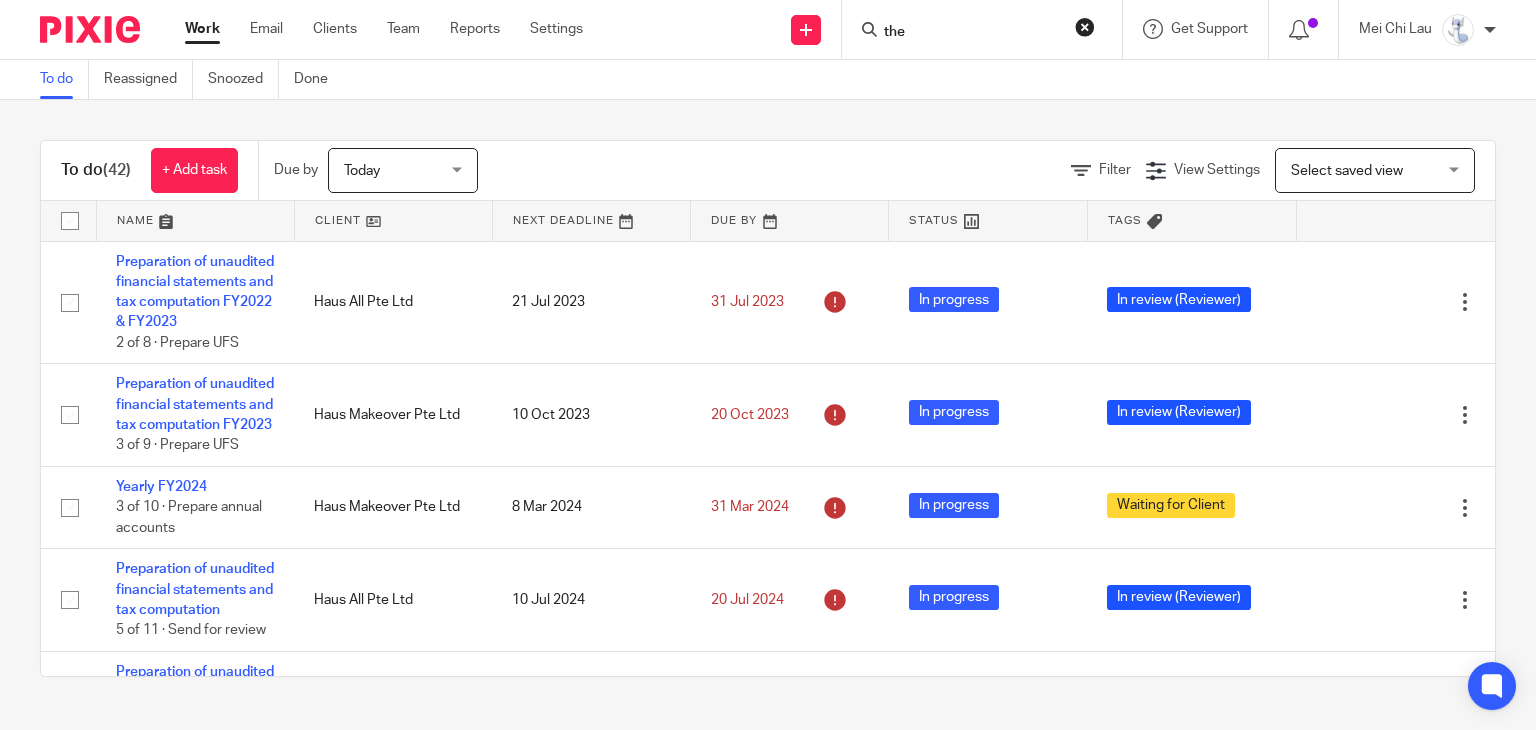 scroll, scrollTop: 0, scrollLeft: 0, axis: both 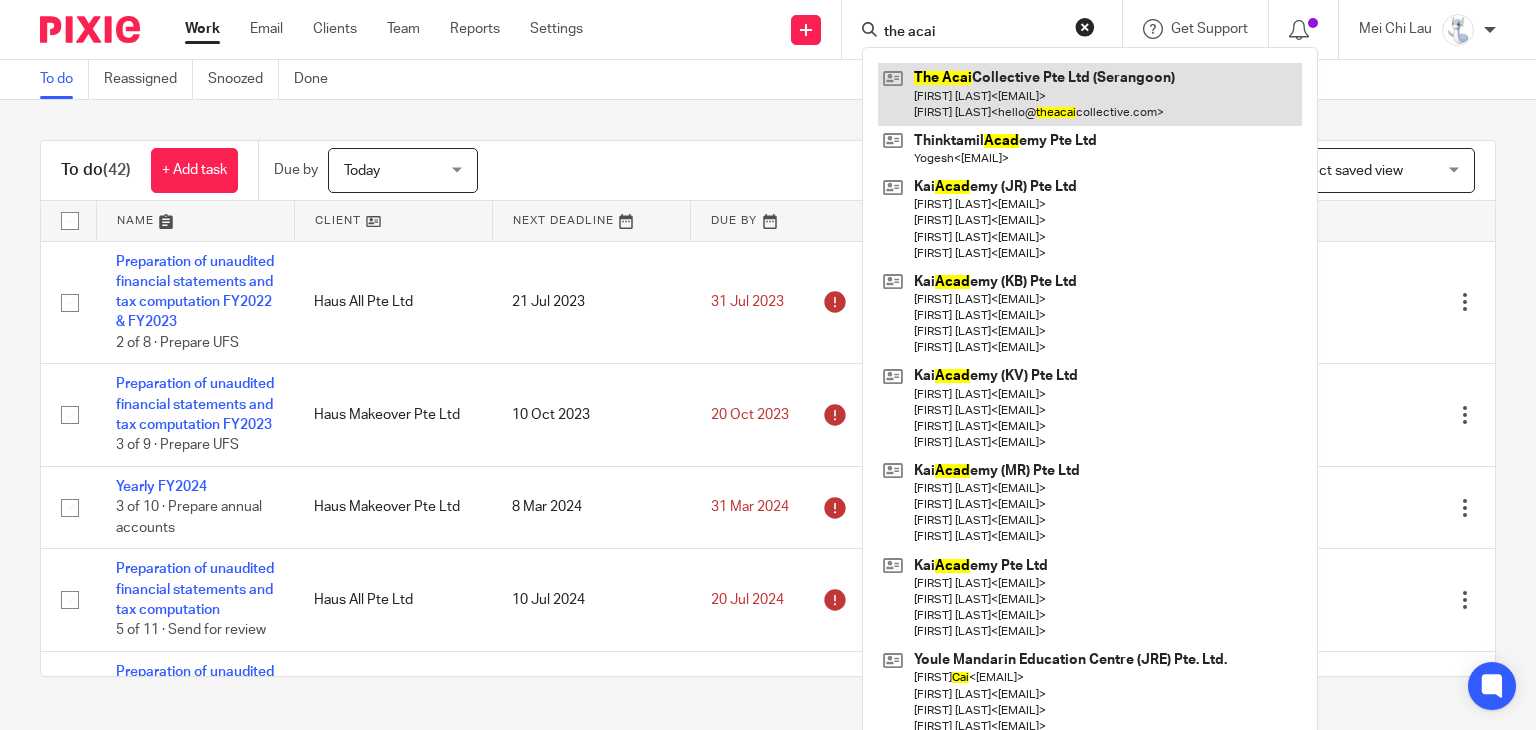 type on "the acai" 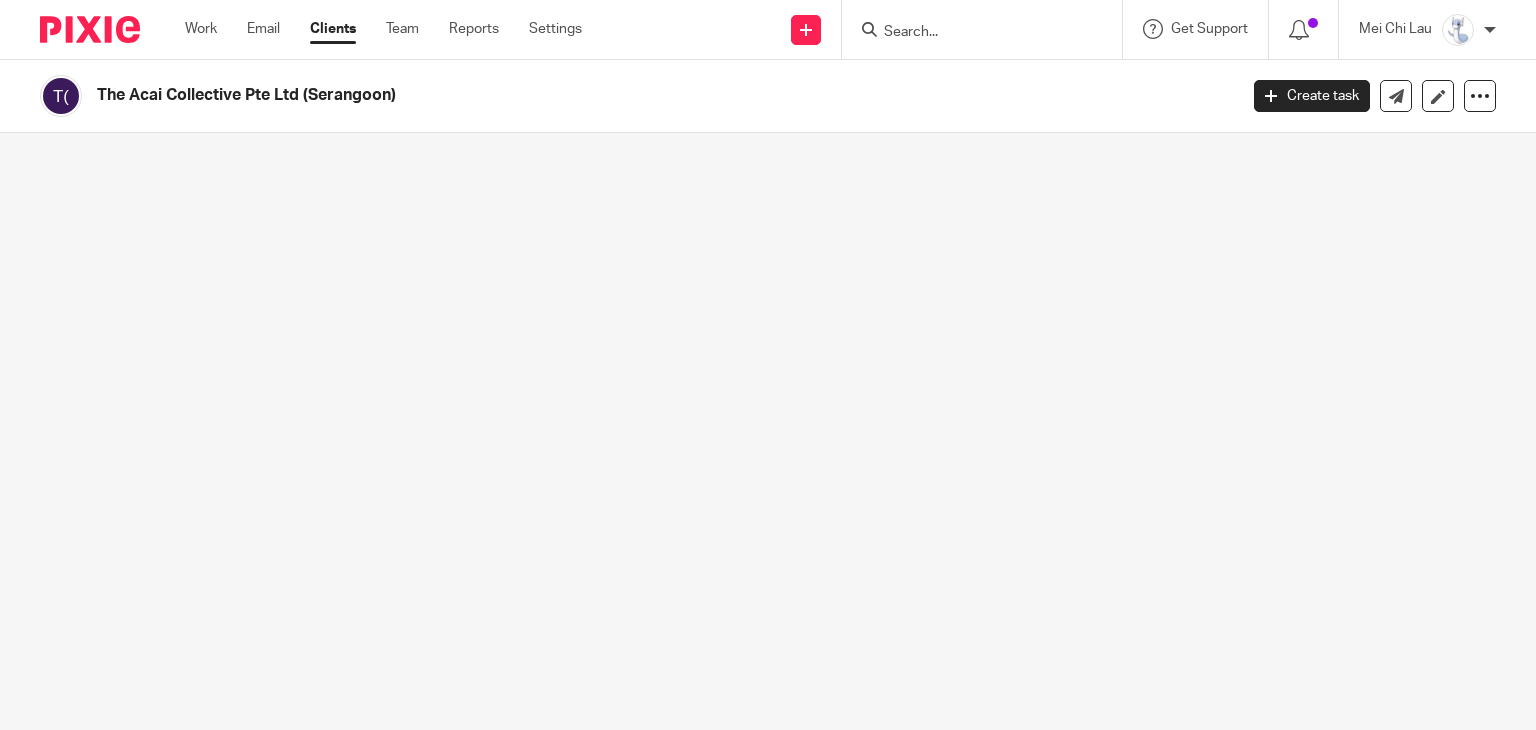 scroll, scrollTop: 0, scrollLeft: 0, axis: both 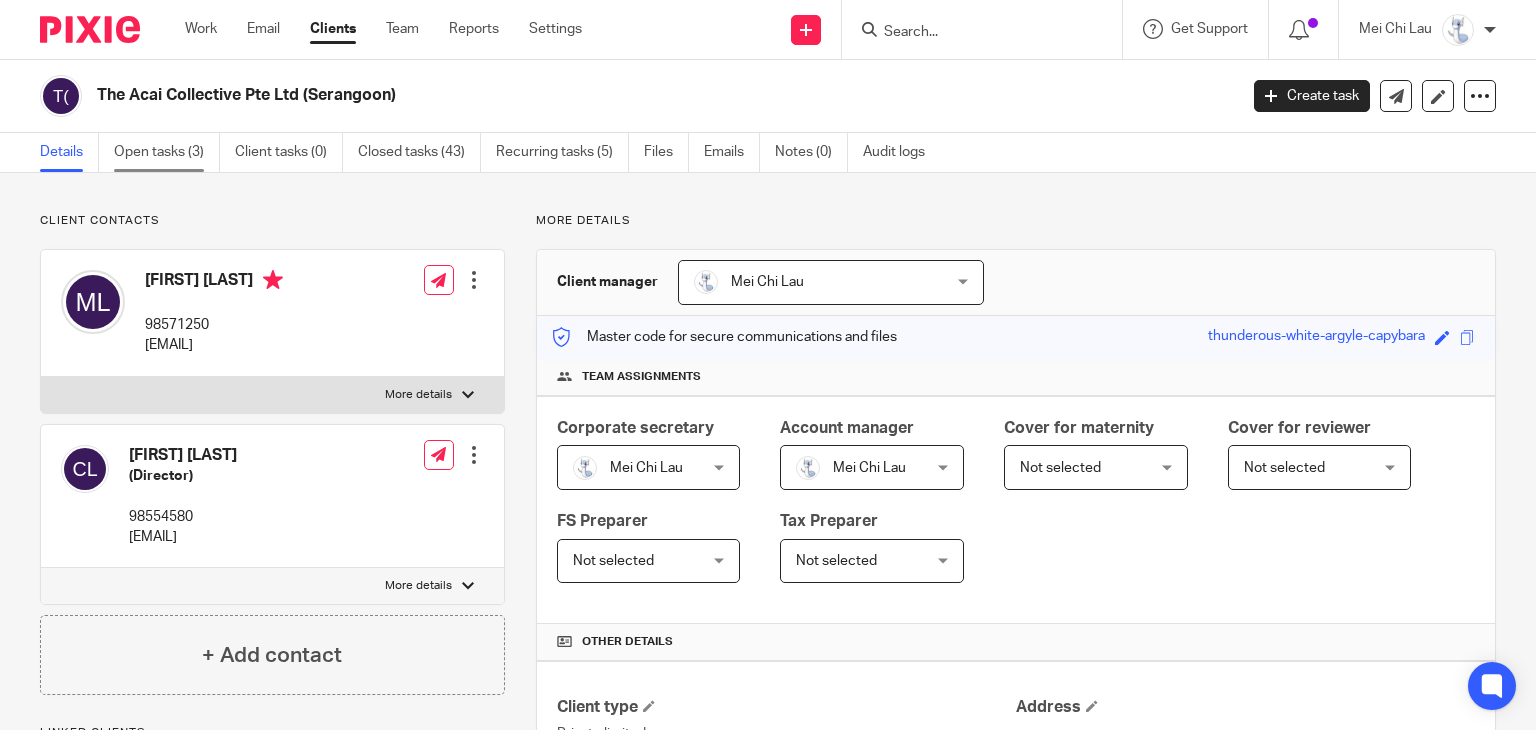click on "Open tasks (3)" at bounding box center (167, 152) 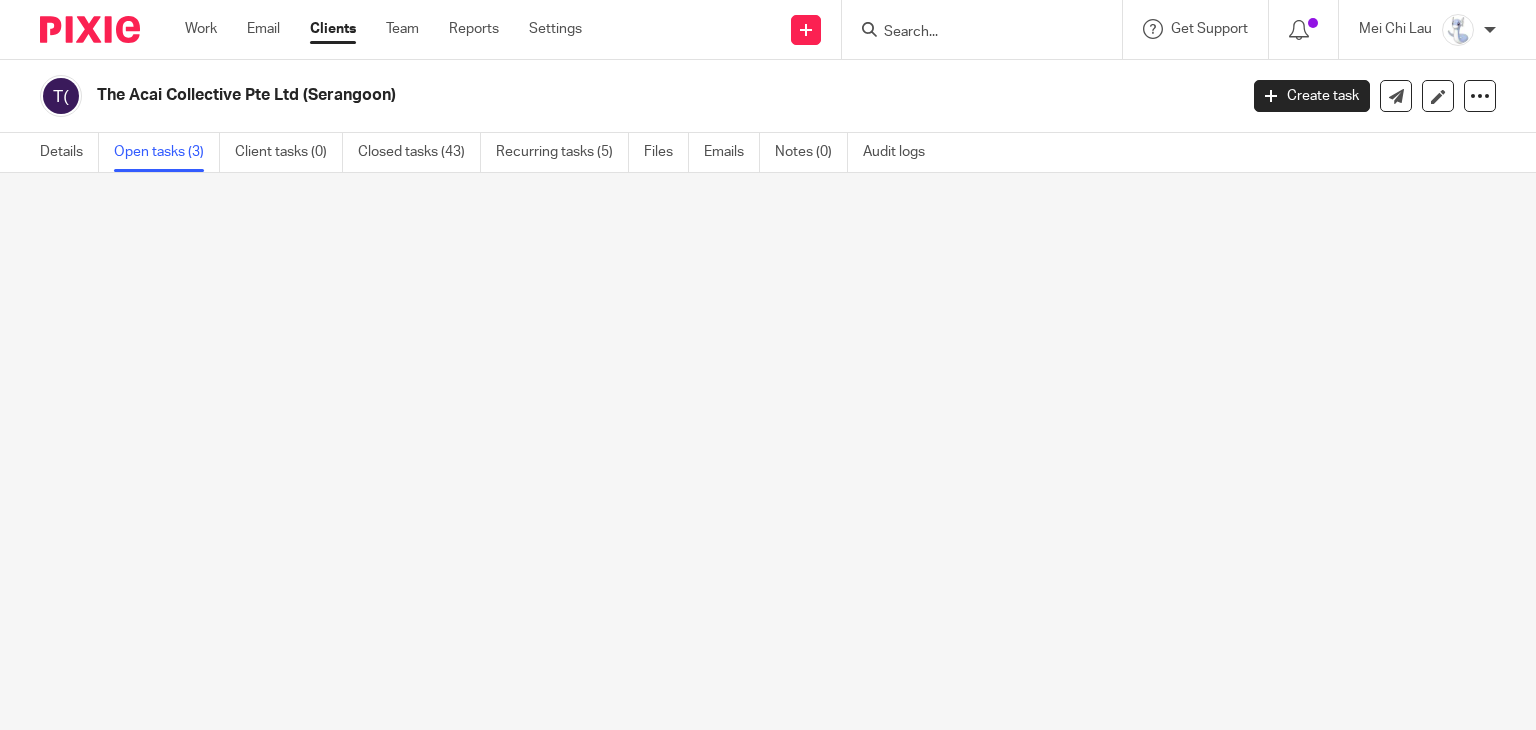 scroll, scrollTop: 0, scrollLeft: 0, axis: both 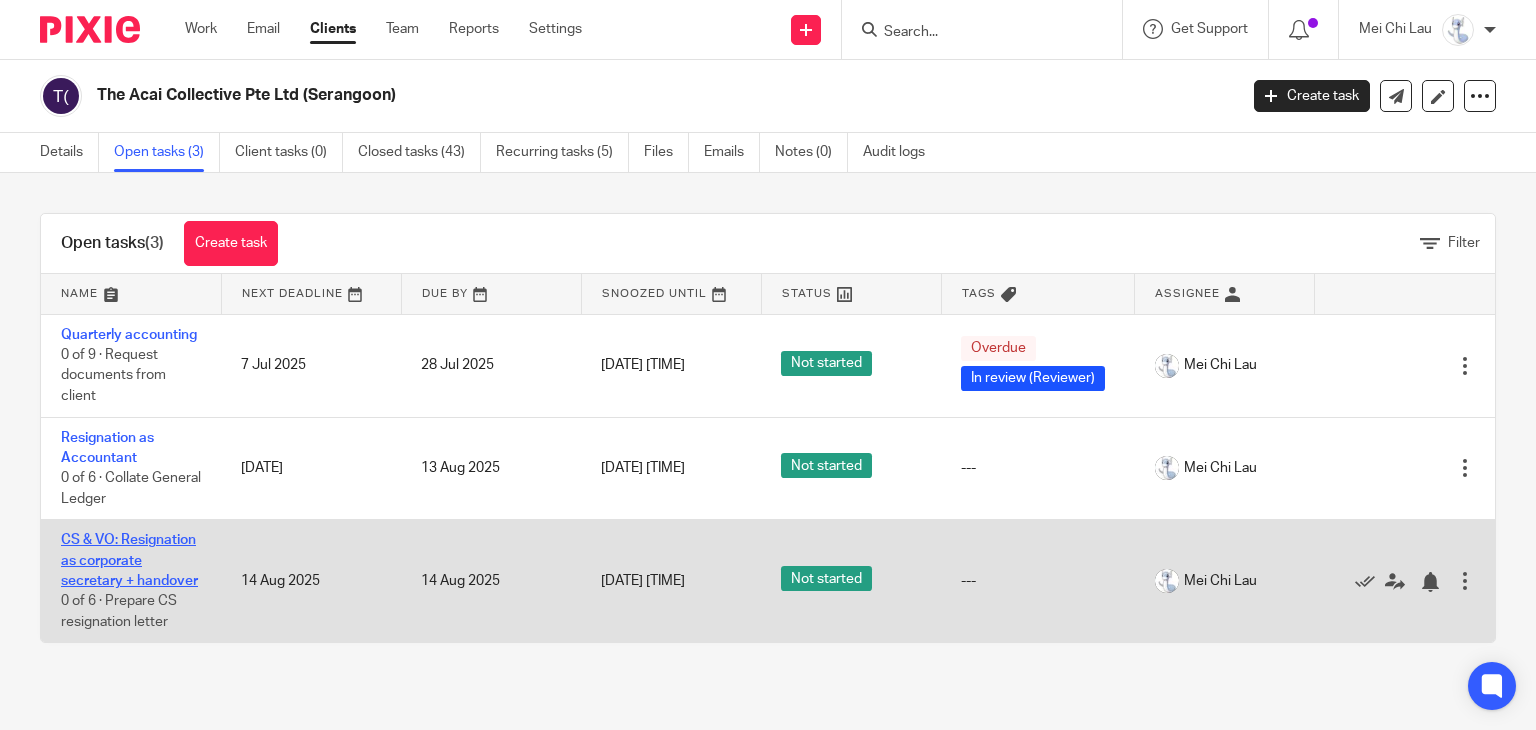 click on "CS & VO: Resignation as corporate secretary + handover" at bounding box center [129, 560] 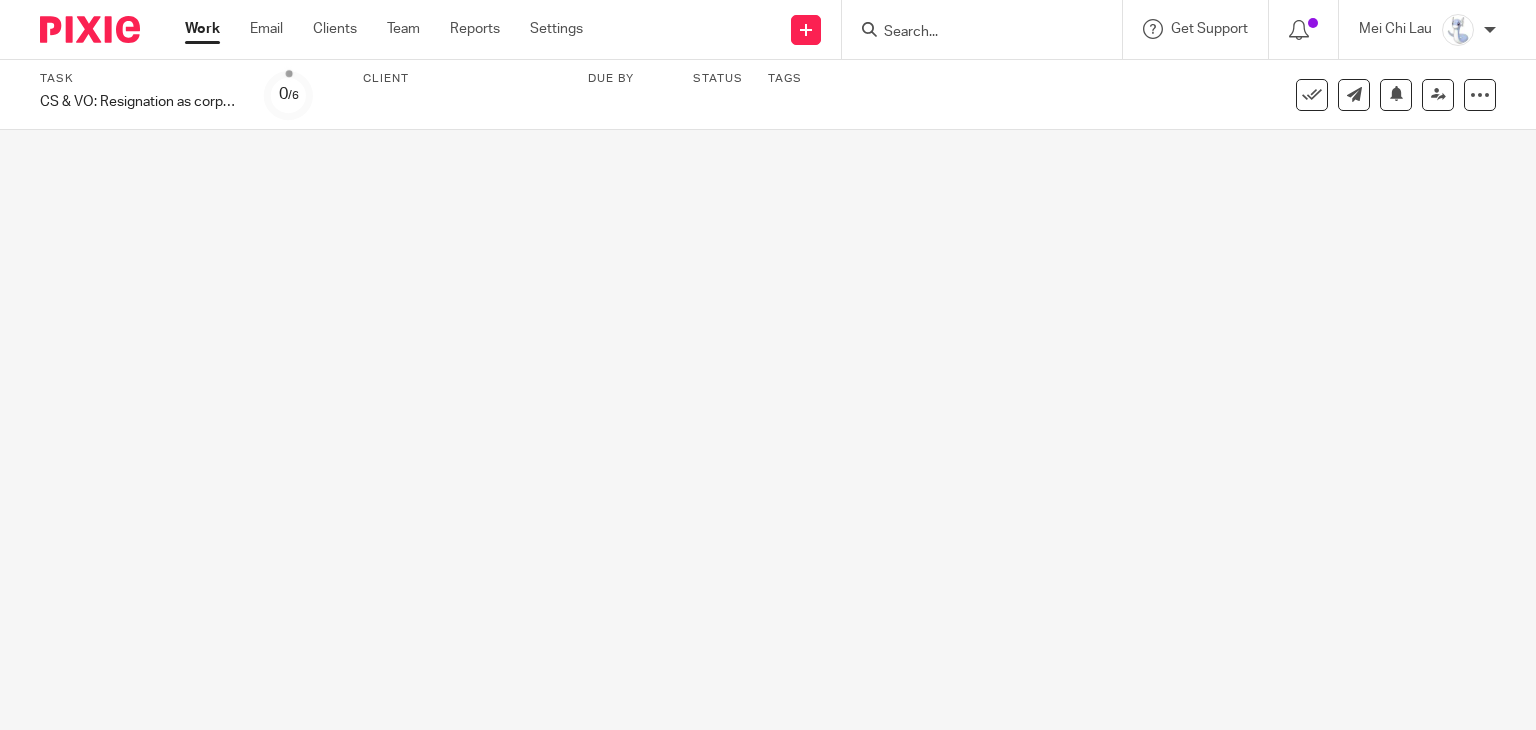 scroll, scrollTop: 0, scrollLeft: 0, axis: both 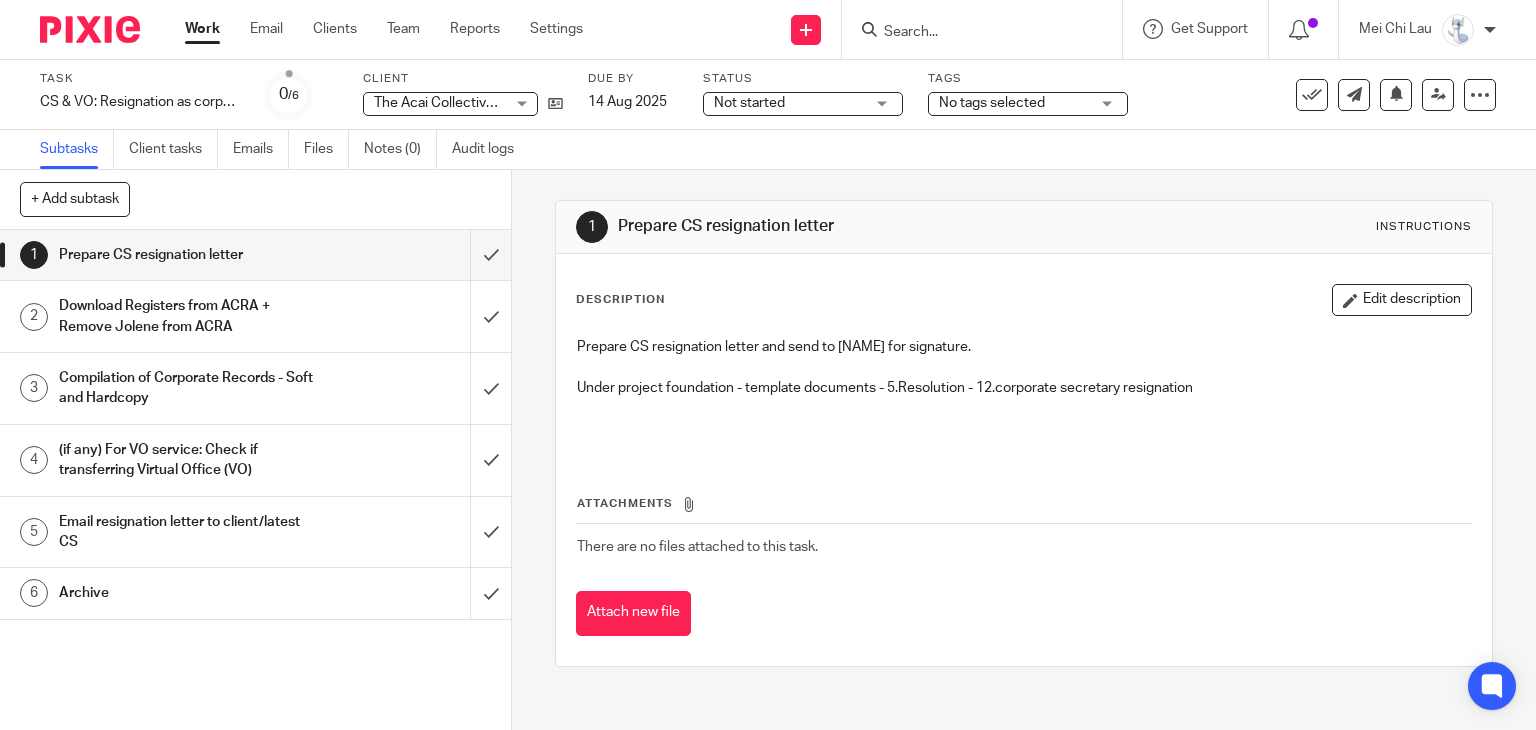 click on "Download Registers from ACRA + Remove Jolene from ACRA" at bounding box center [189, 316] 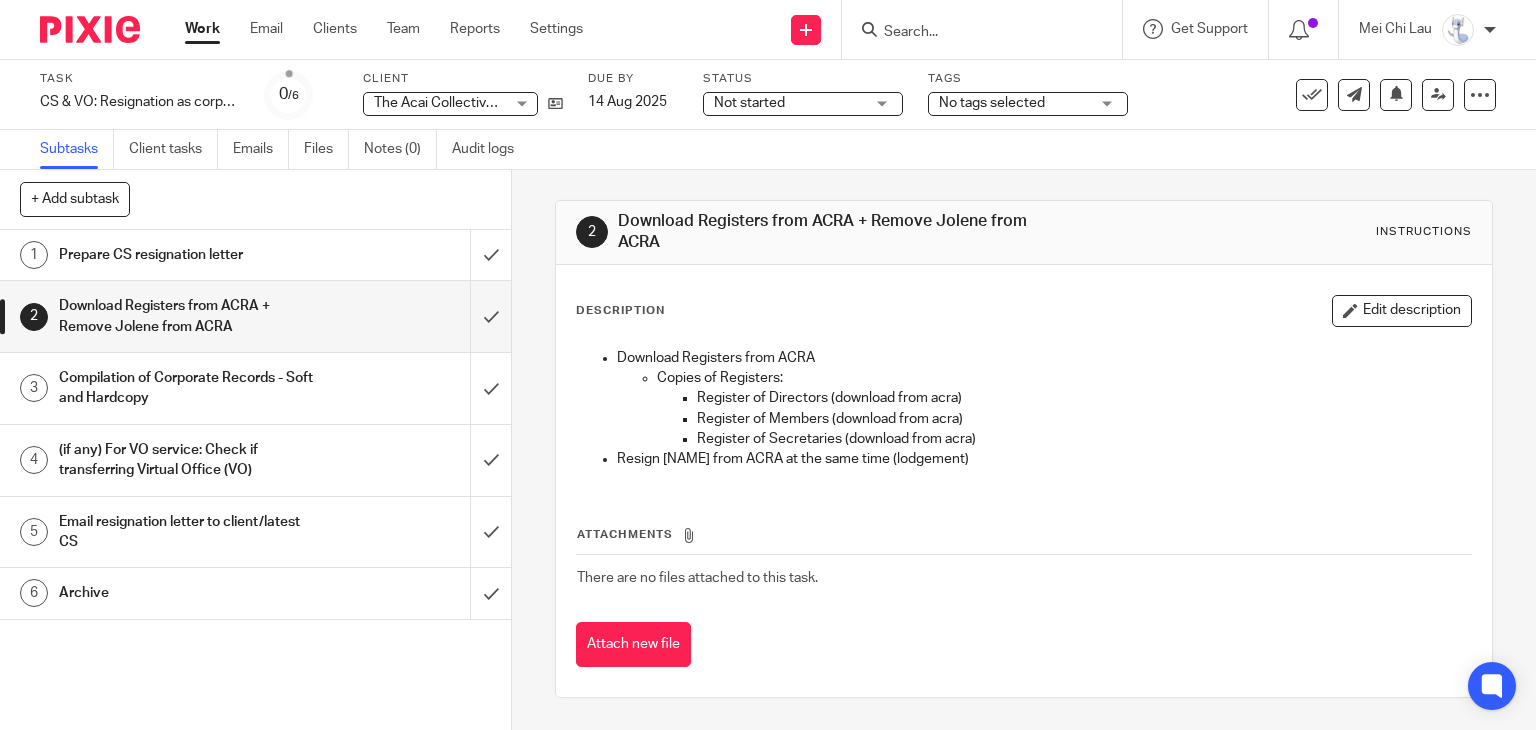 scroll, scrollTop: 0, scrollLeft: 0, axis: both 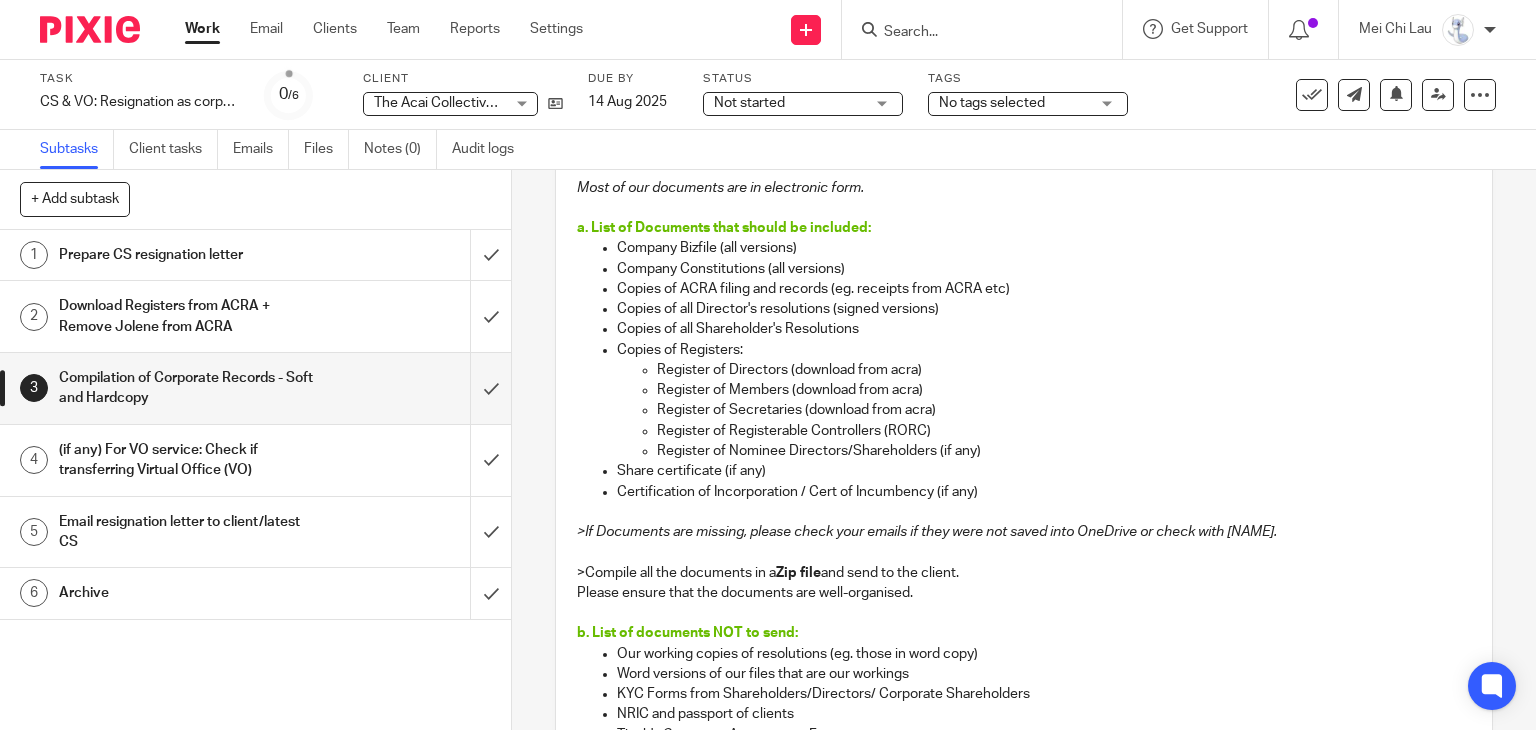 click on "Download Registers from ACRA + Remove Jolene from ACRA" at bounding box center (189, 316) 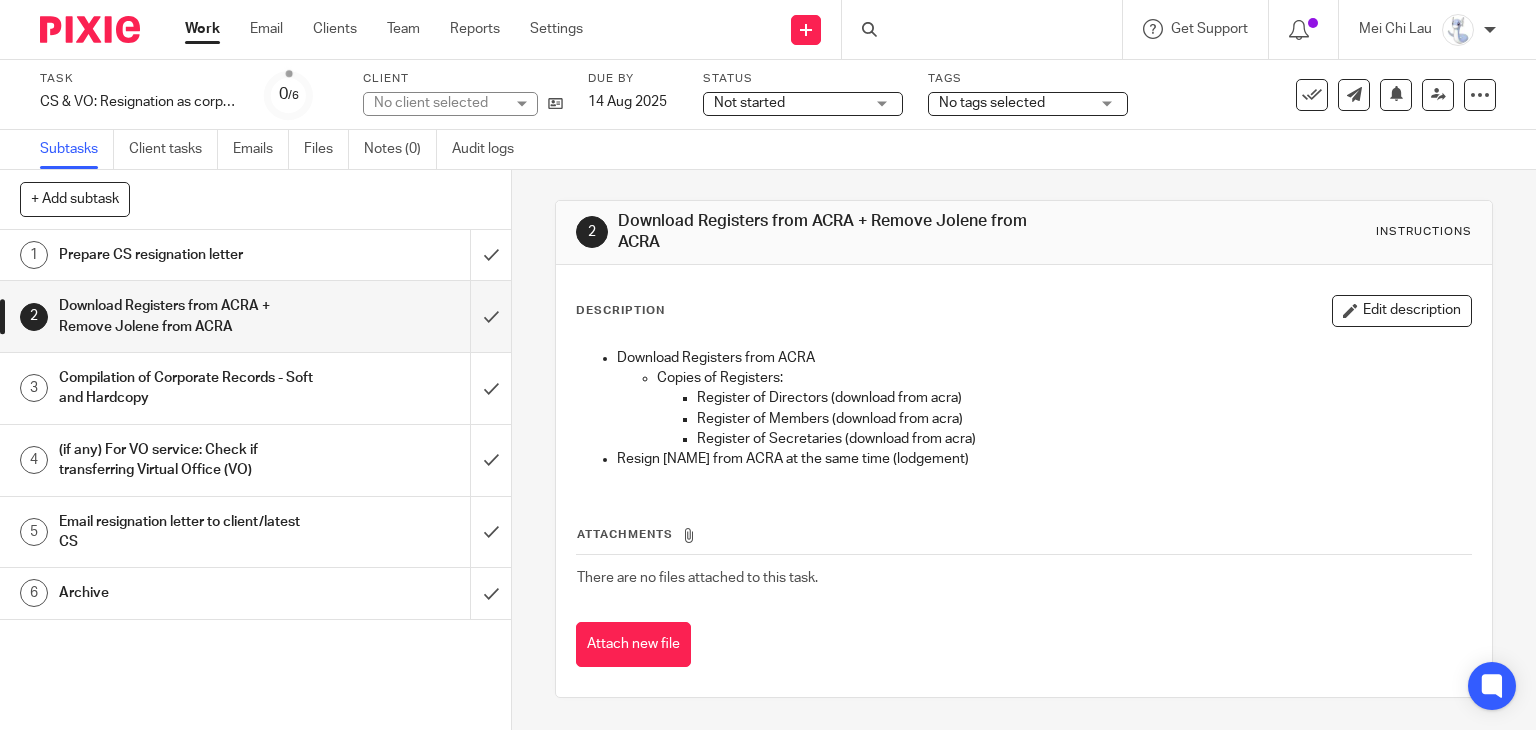 scroll, scrollTop: 0, scrollLeft: 0, axis: both 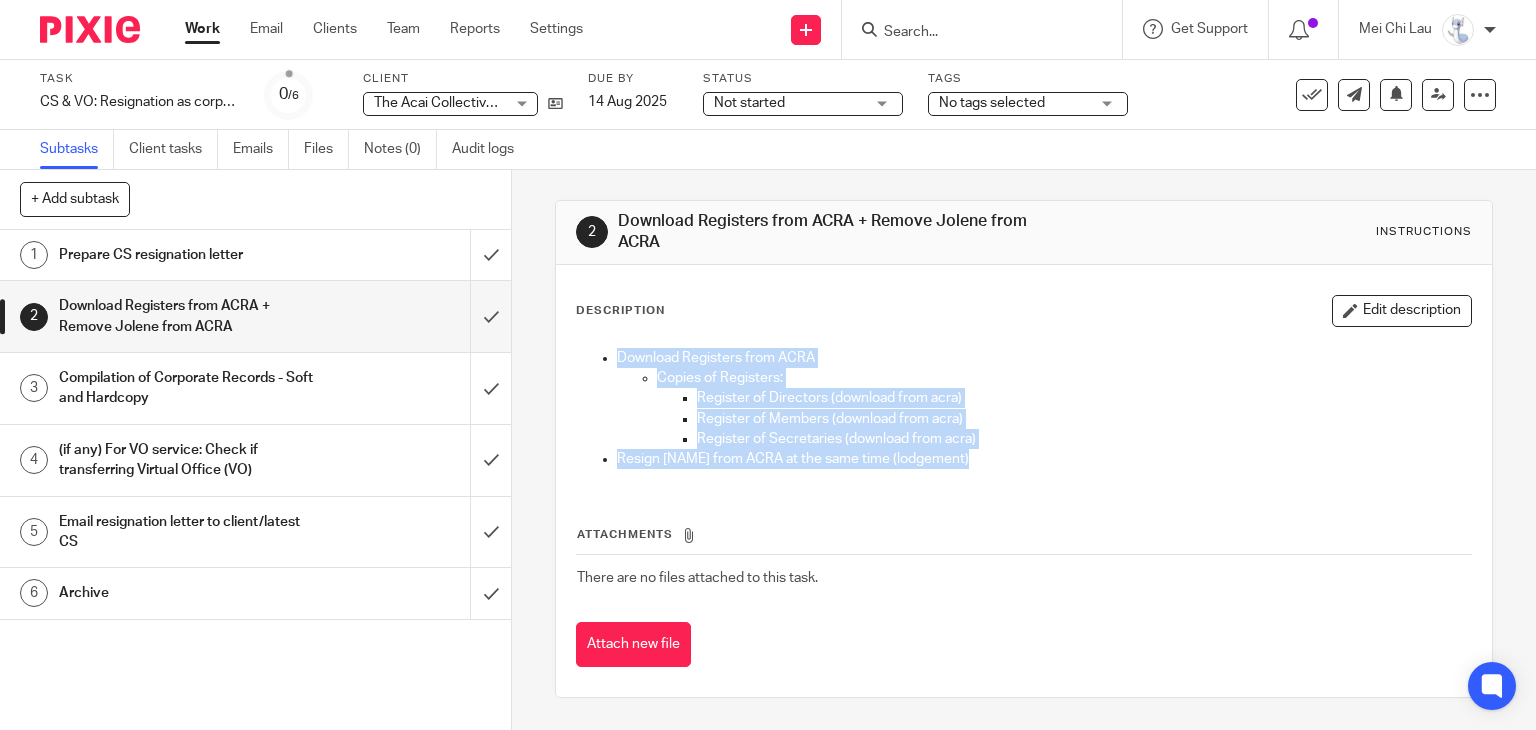 drag, startPoint x: 612, startPoint y: 355, endPoint x: 980, endPoint y: 463, distance: 383.52054 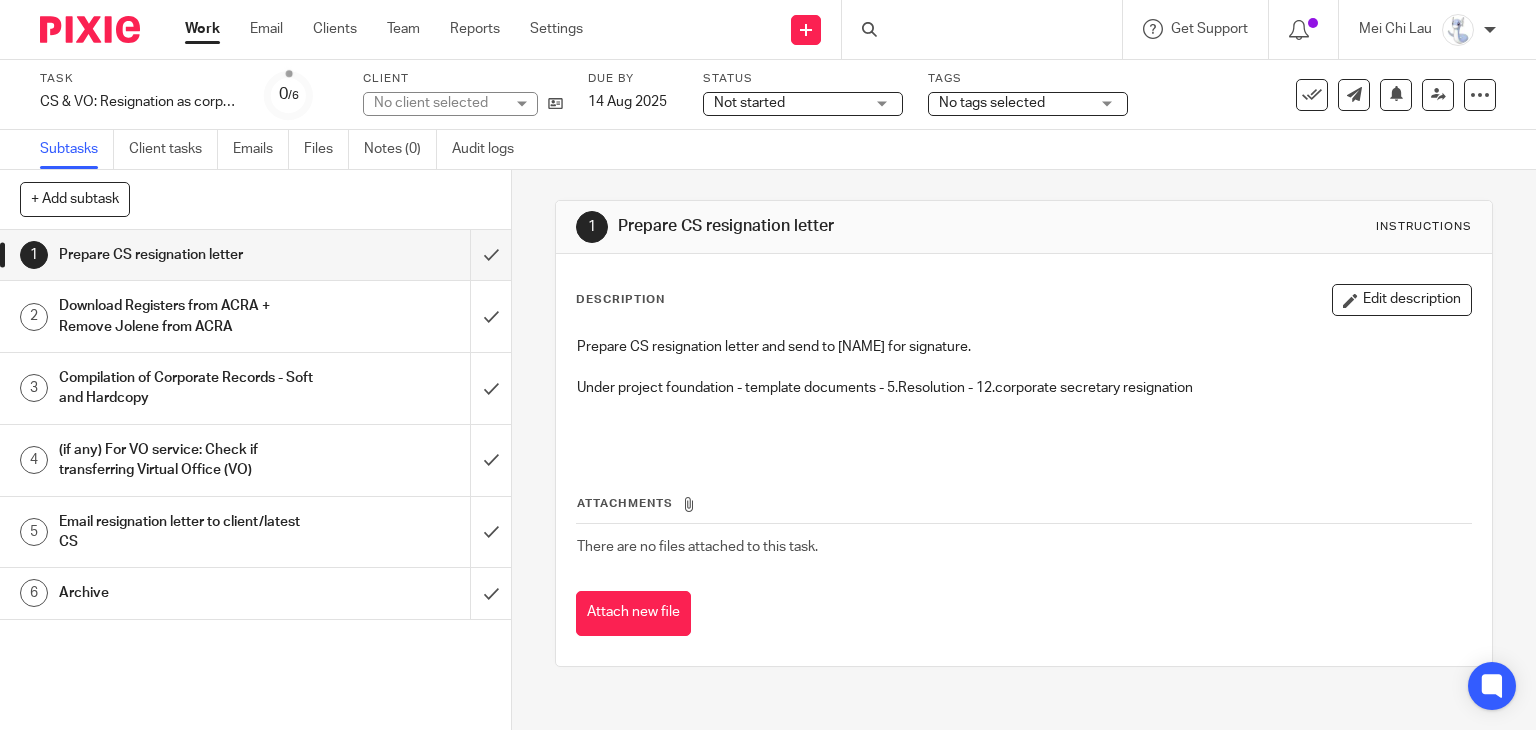 scroll, scrollTop: 0, scrollLeft: 0, axis: both 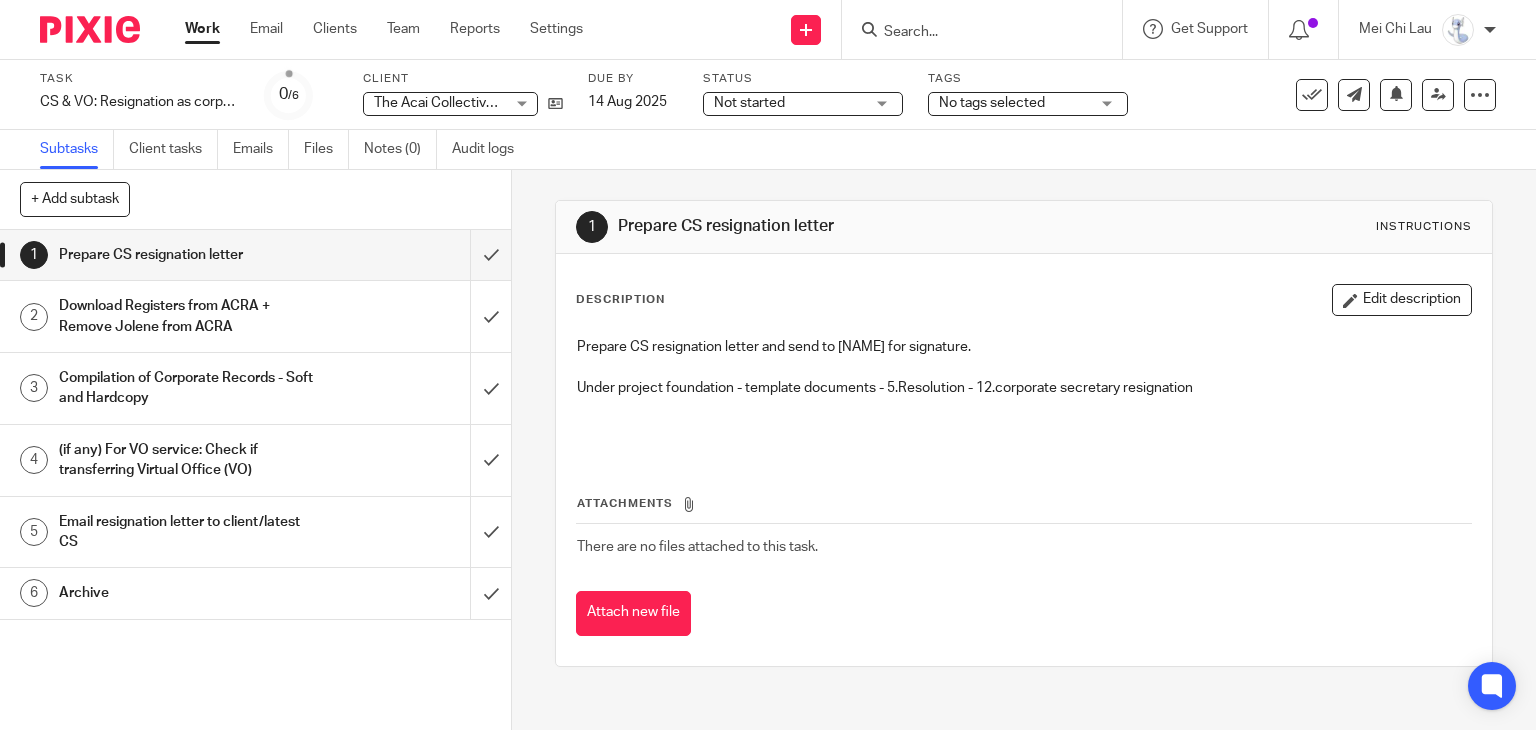 click on "Compilation of Corporate Records - Soft and Hardcopy" at bounding box center [189, 388] 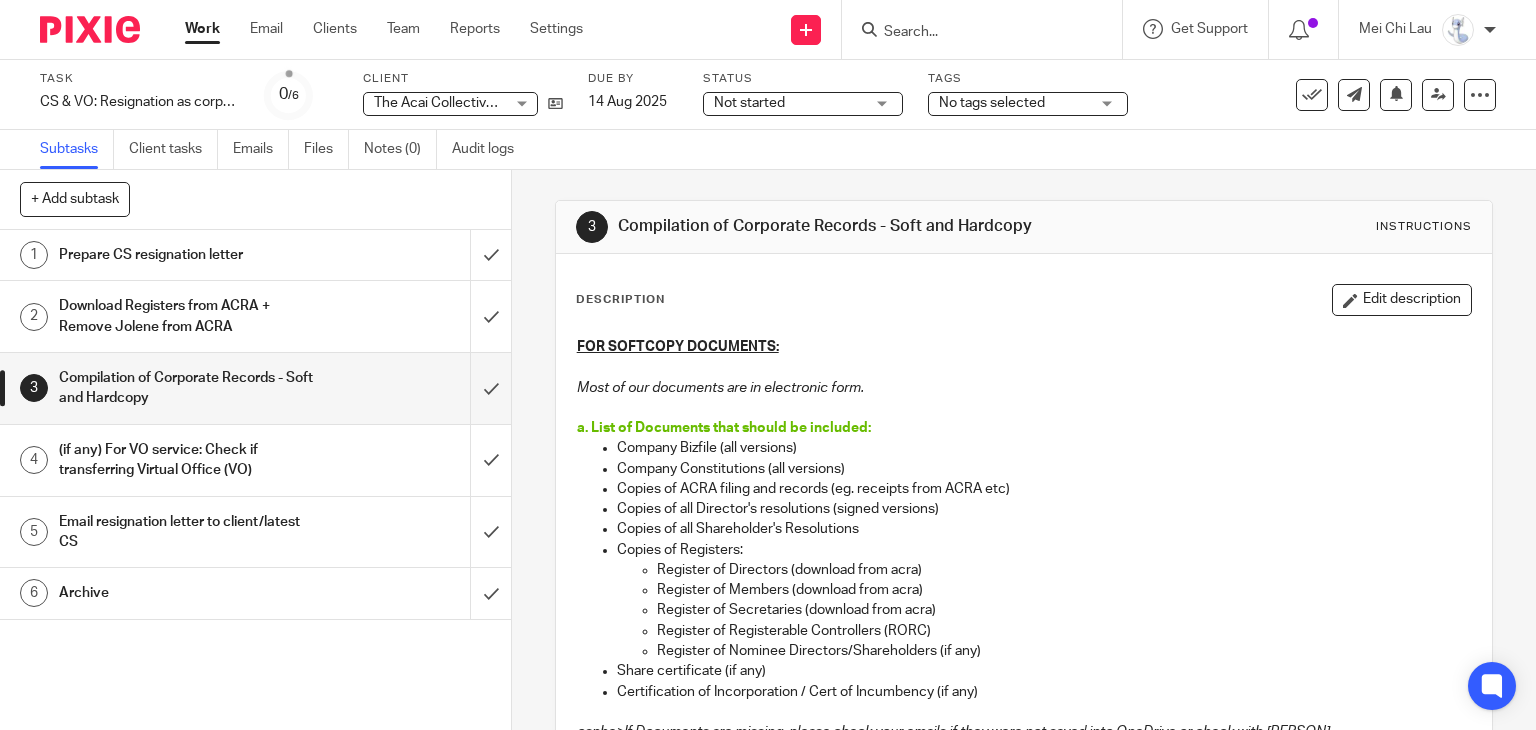 scroll, scrollTop: 0, scrollLeft: 0, axis: both 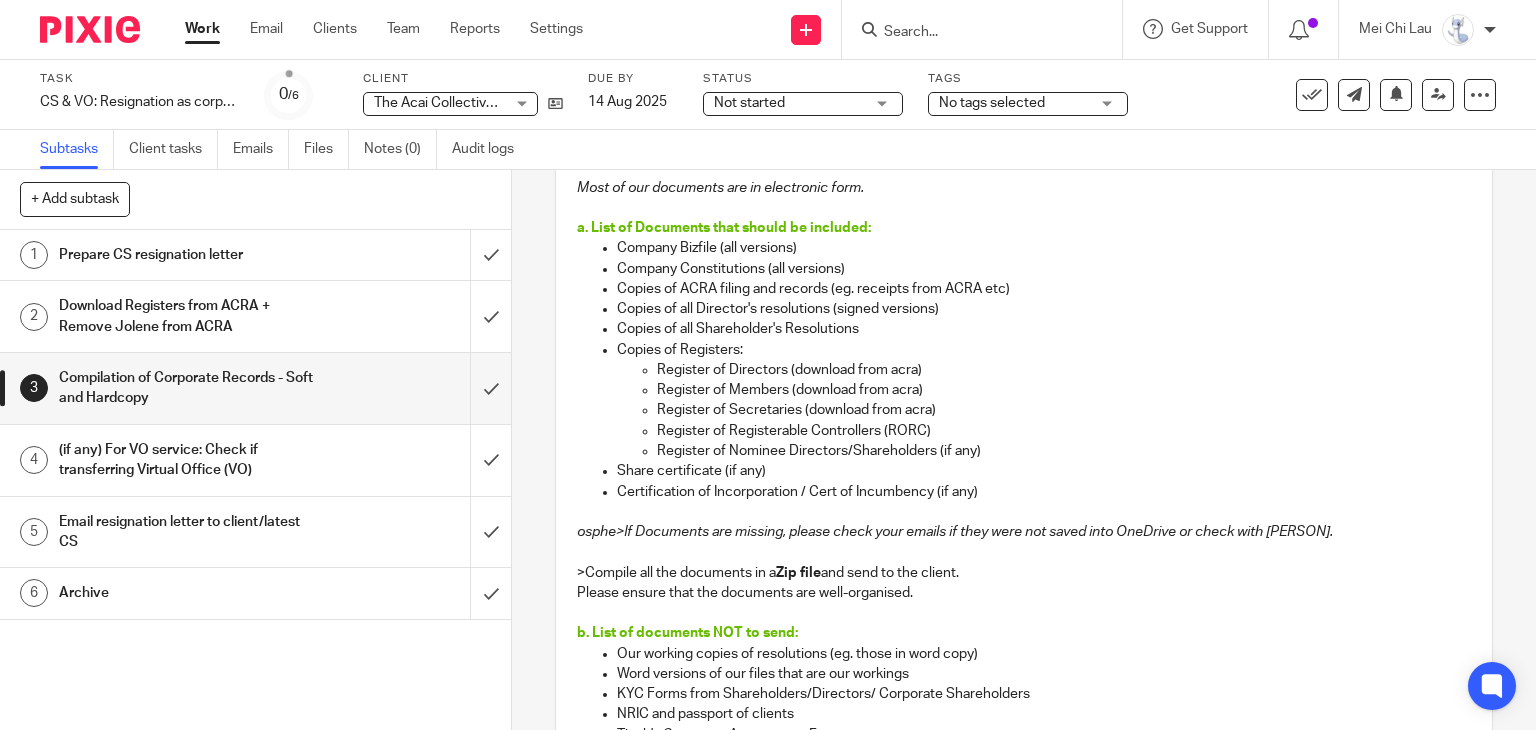 click at bounding box center [972, 33] 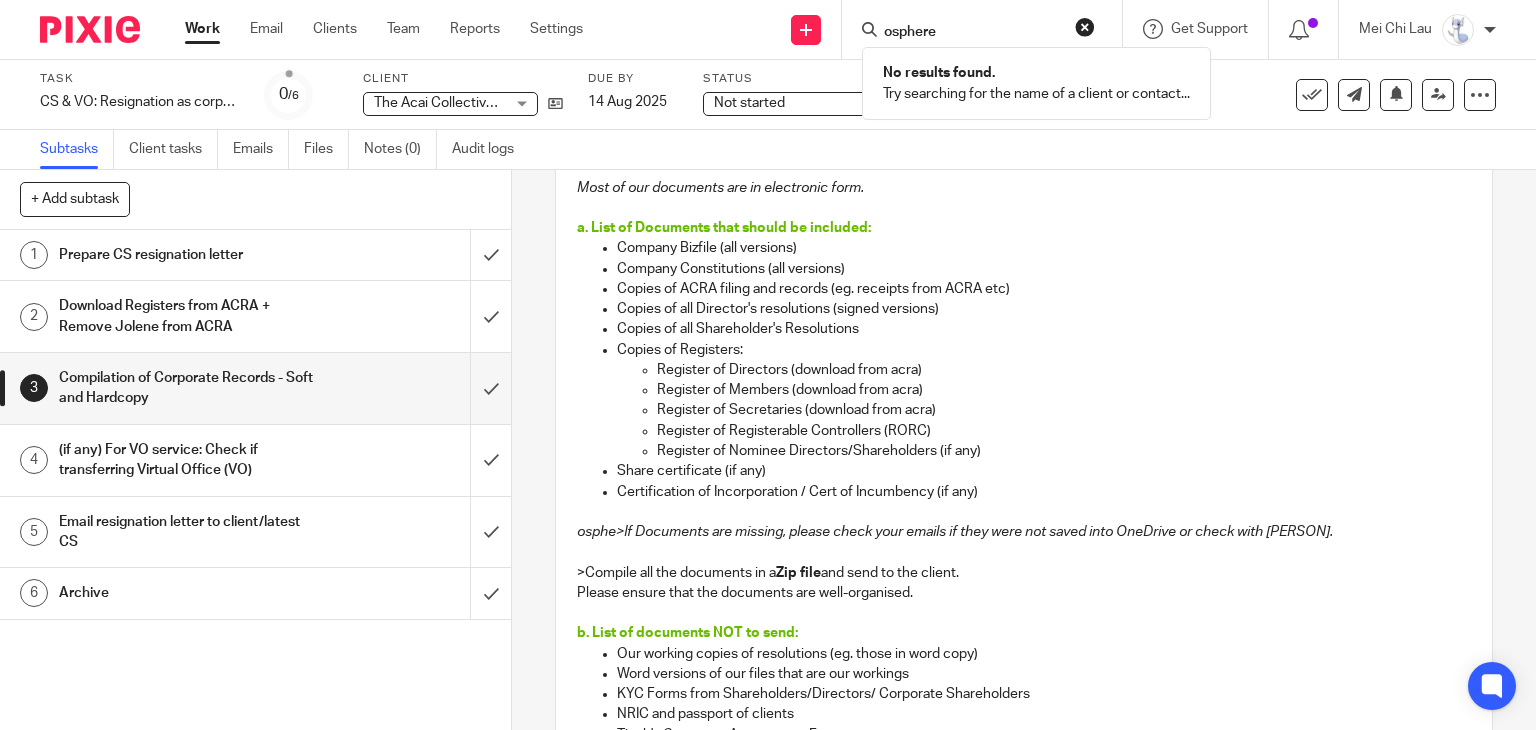 type on "osphere" 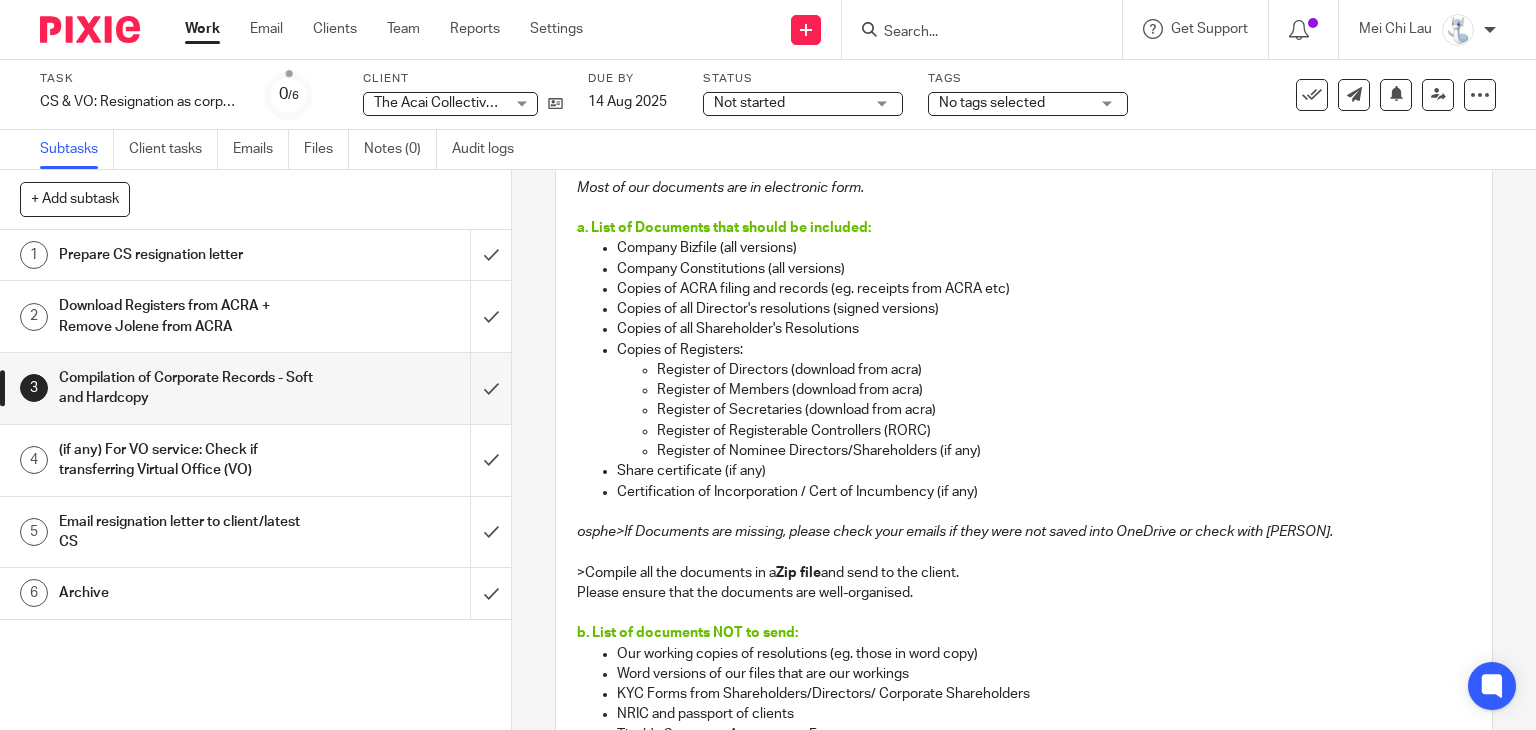 click on "Download Registers from ACRA + Remove Jolene from ACRA" at bounding box center (189, 316) 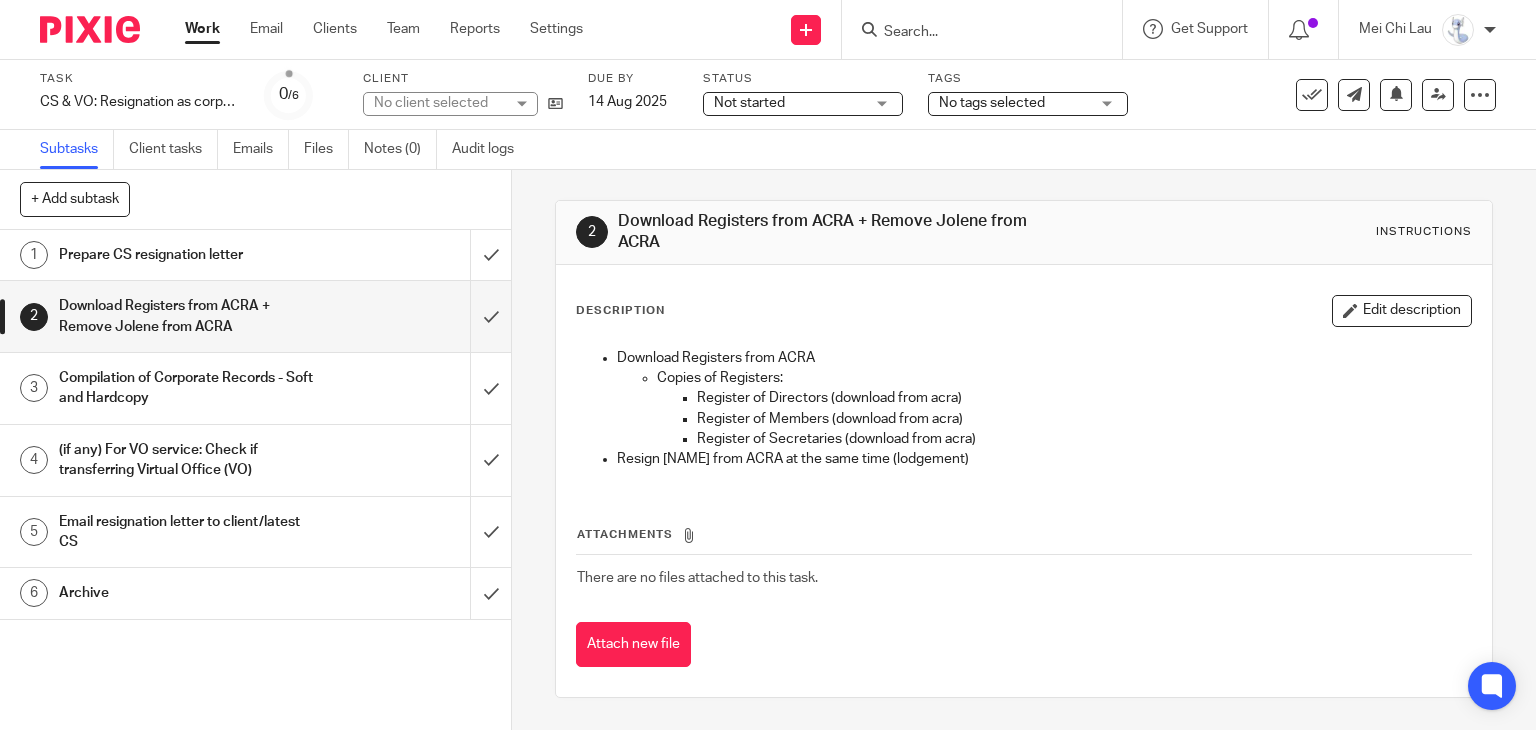 scroll, scrollTop: 0, scrollLeft: 0, axis: both 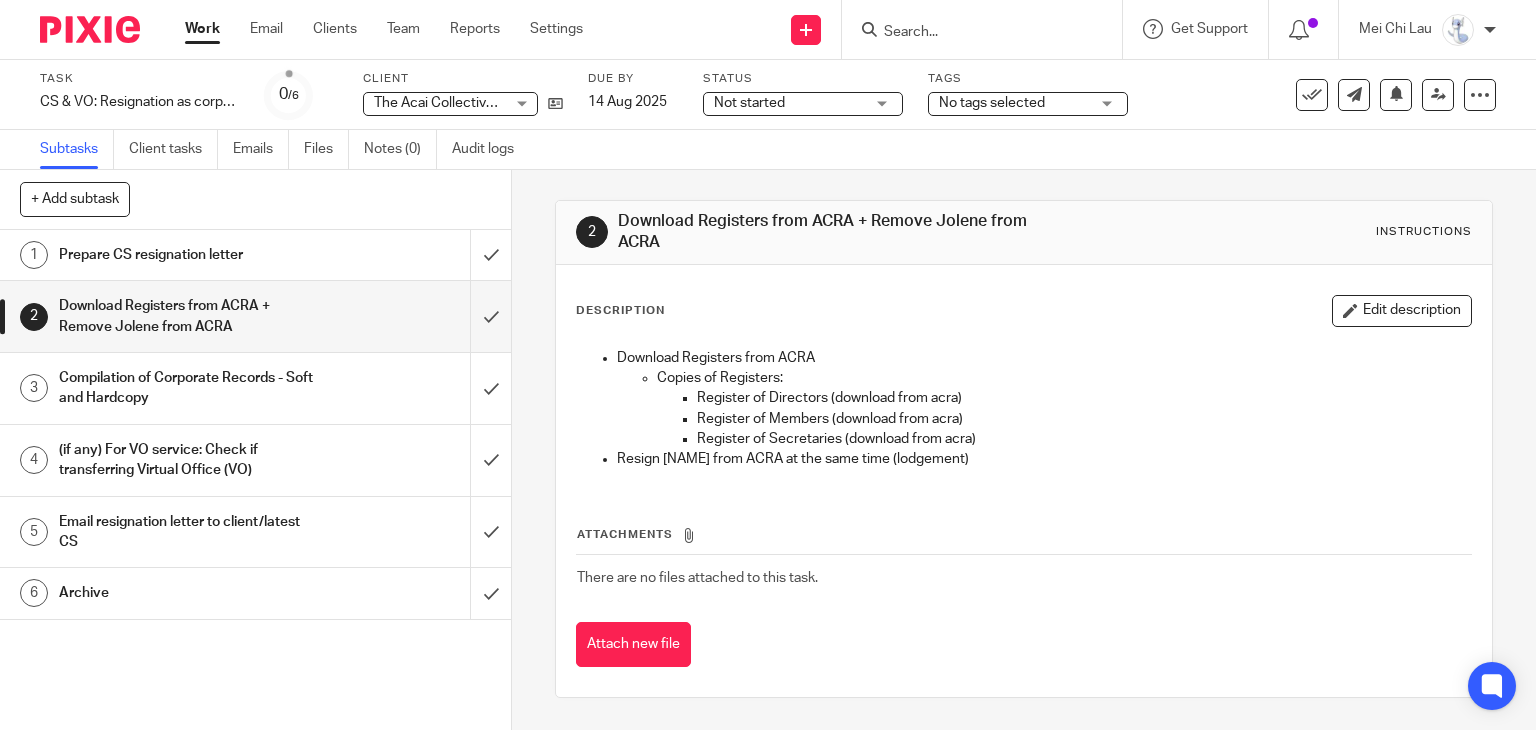 click on "Compilation of Corporate Records - Soft and Hardcopy" at bounding box center [189, 388] 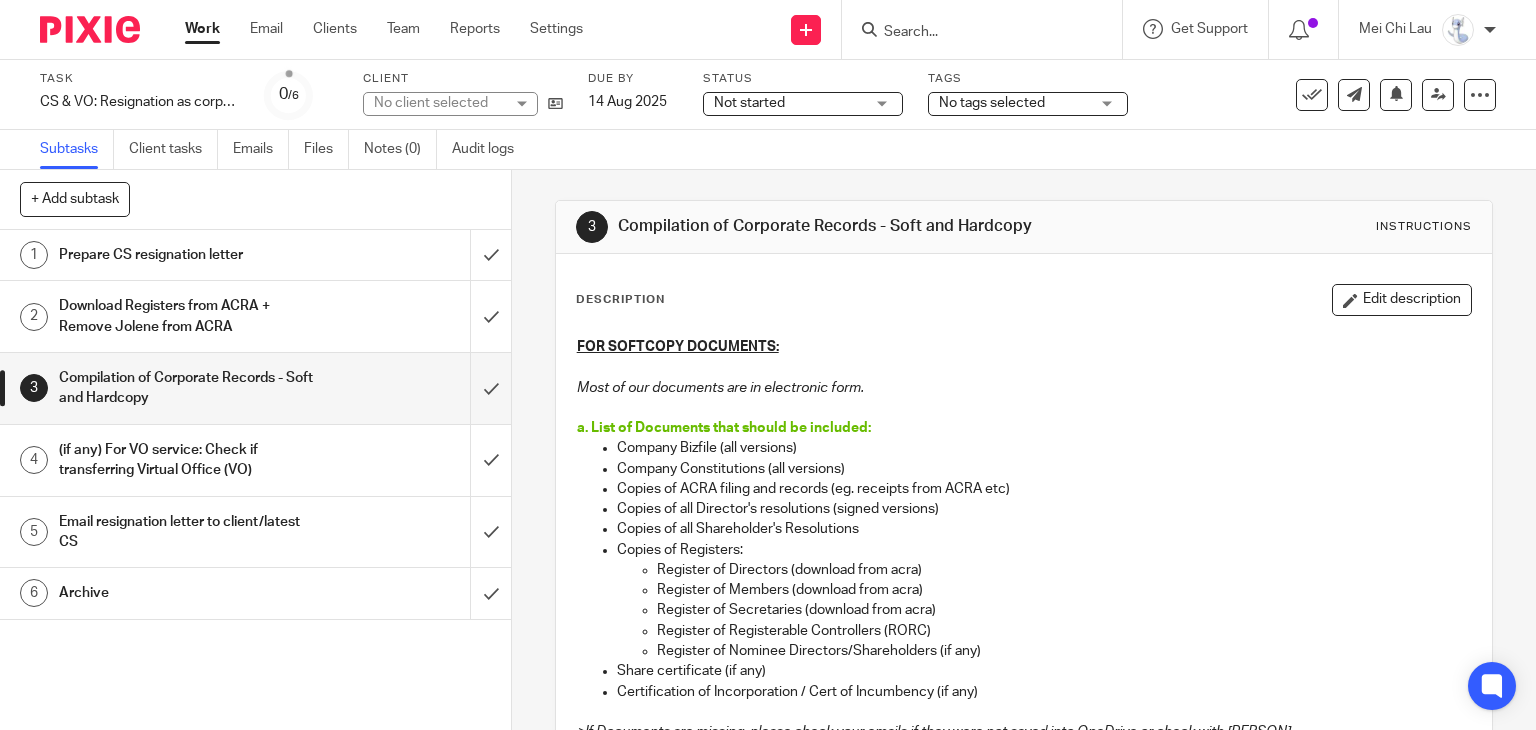 scroll, scrollTop: 0, scrollLeft: 0, axis: both 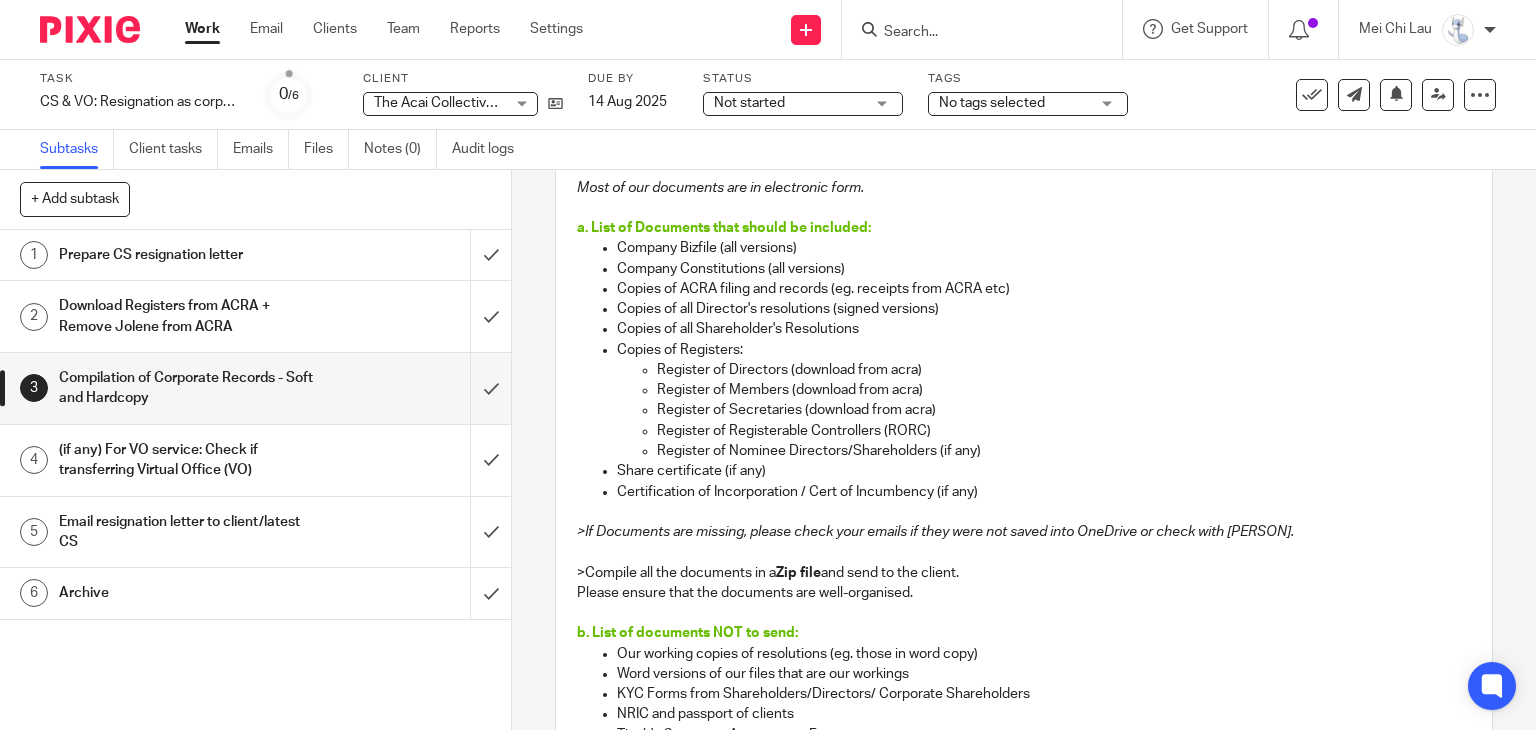 click on "(if any) For VO service:  Check if transferring Virtual Office (VO)" at bounding box center [189, 460] 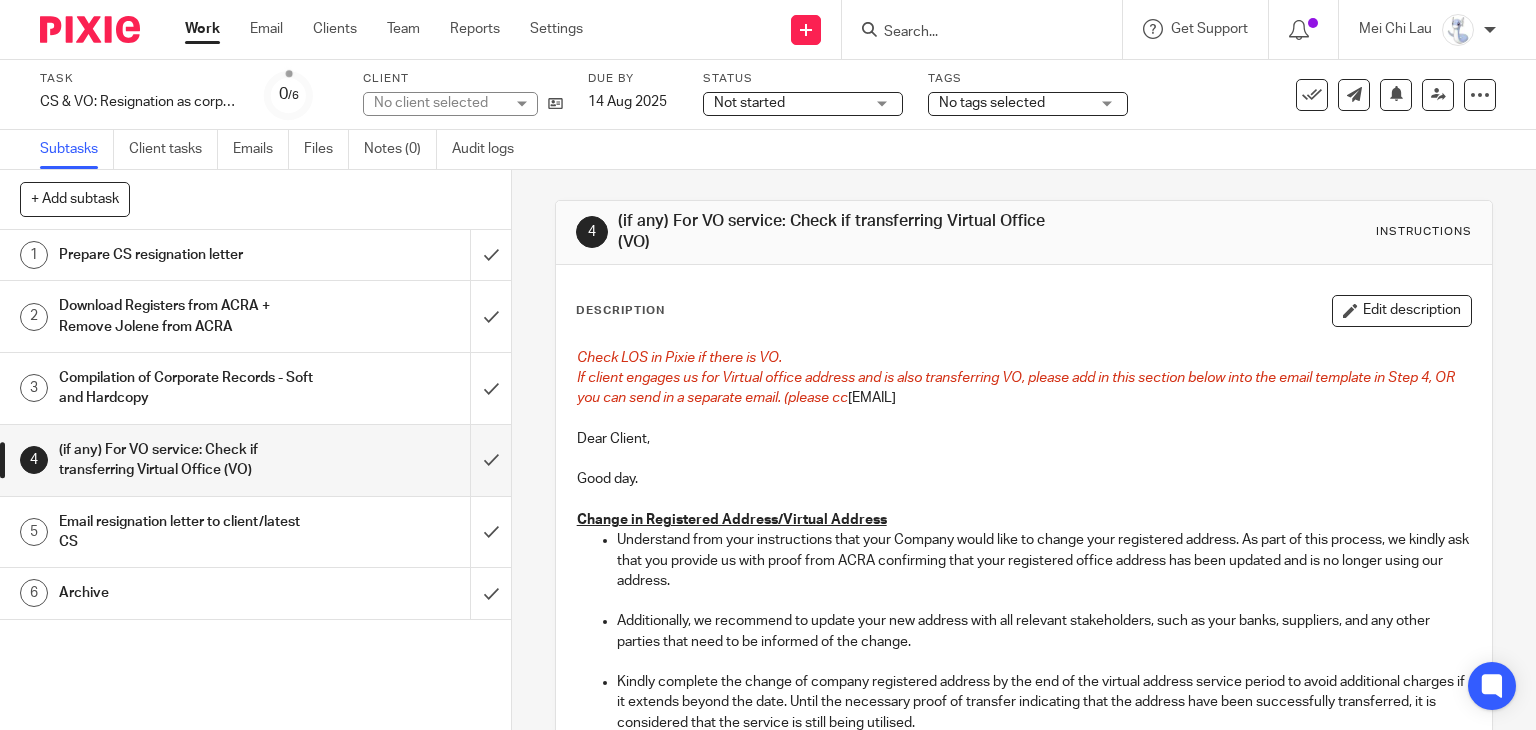 scroll, scrollTop: 0, scrollLeft: 0, axis: both 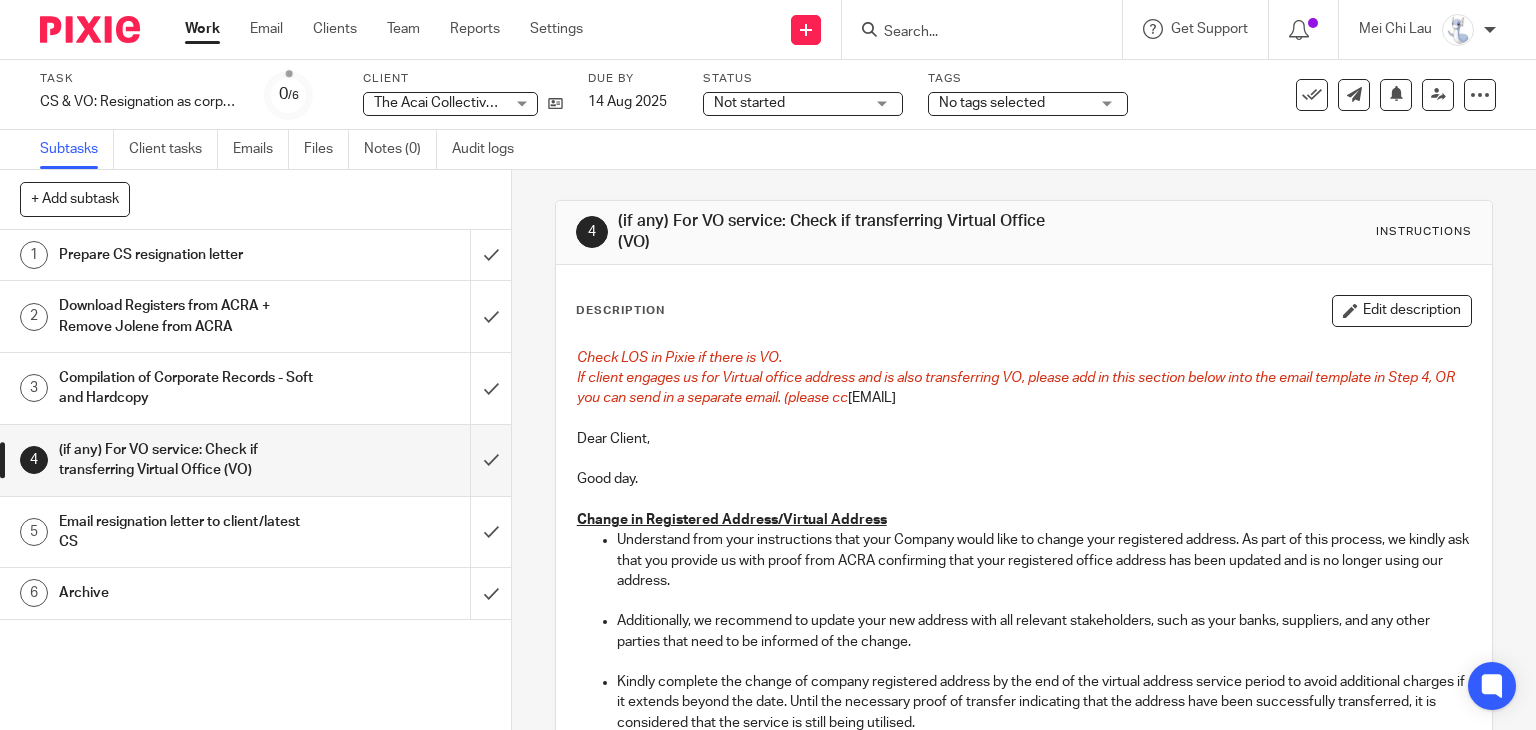 click on "Email resignation letter to client/latest CS" at bounding box center [189, 532] 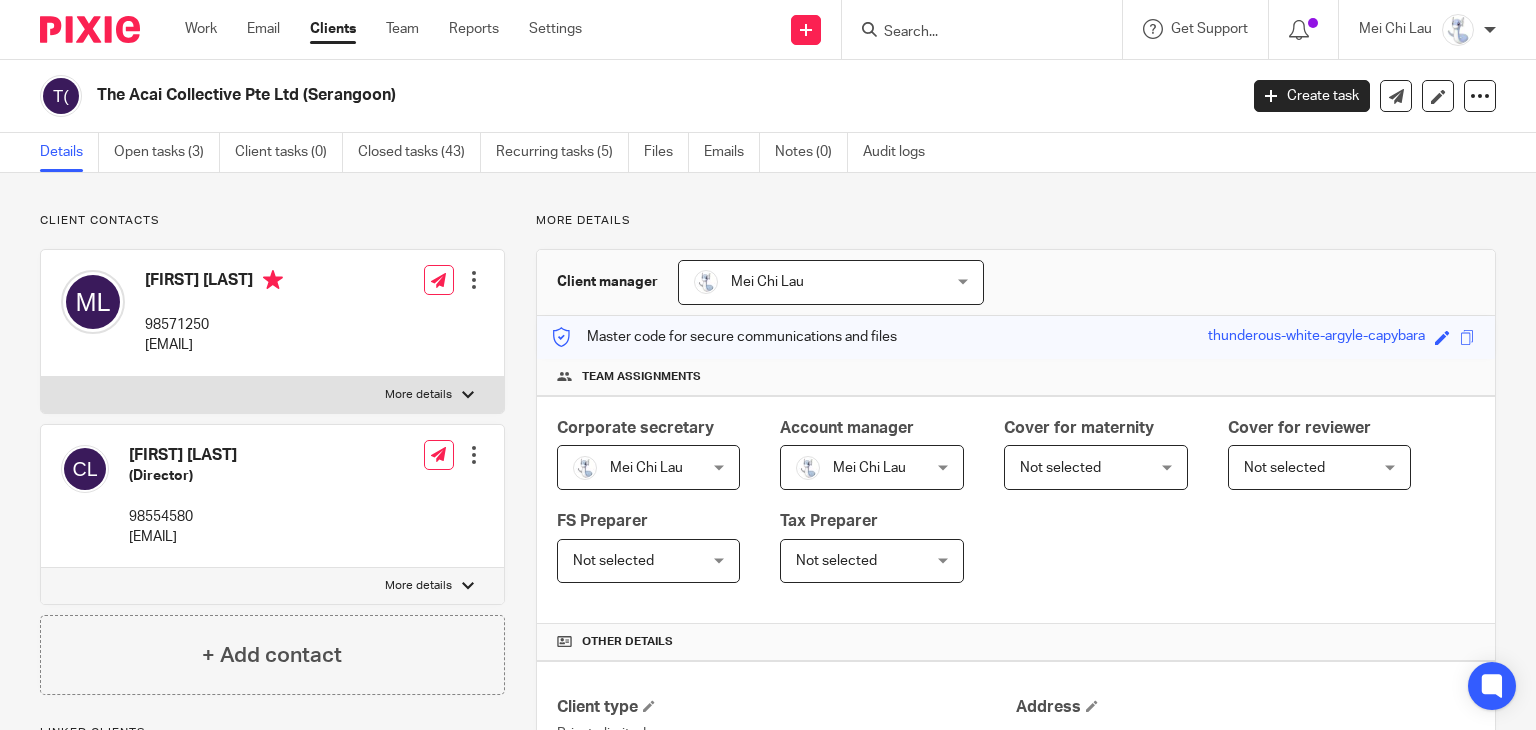 scroll, scrollTop: 0, scrollLeft: 0, axis: both 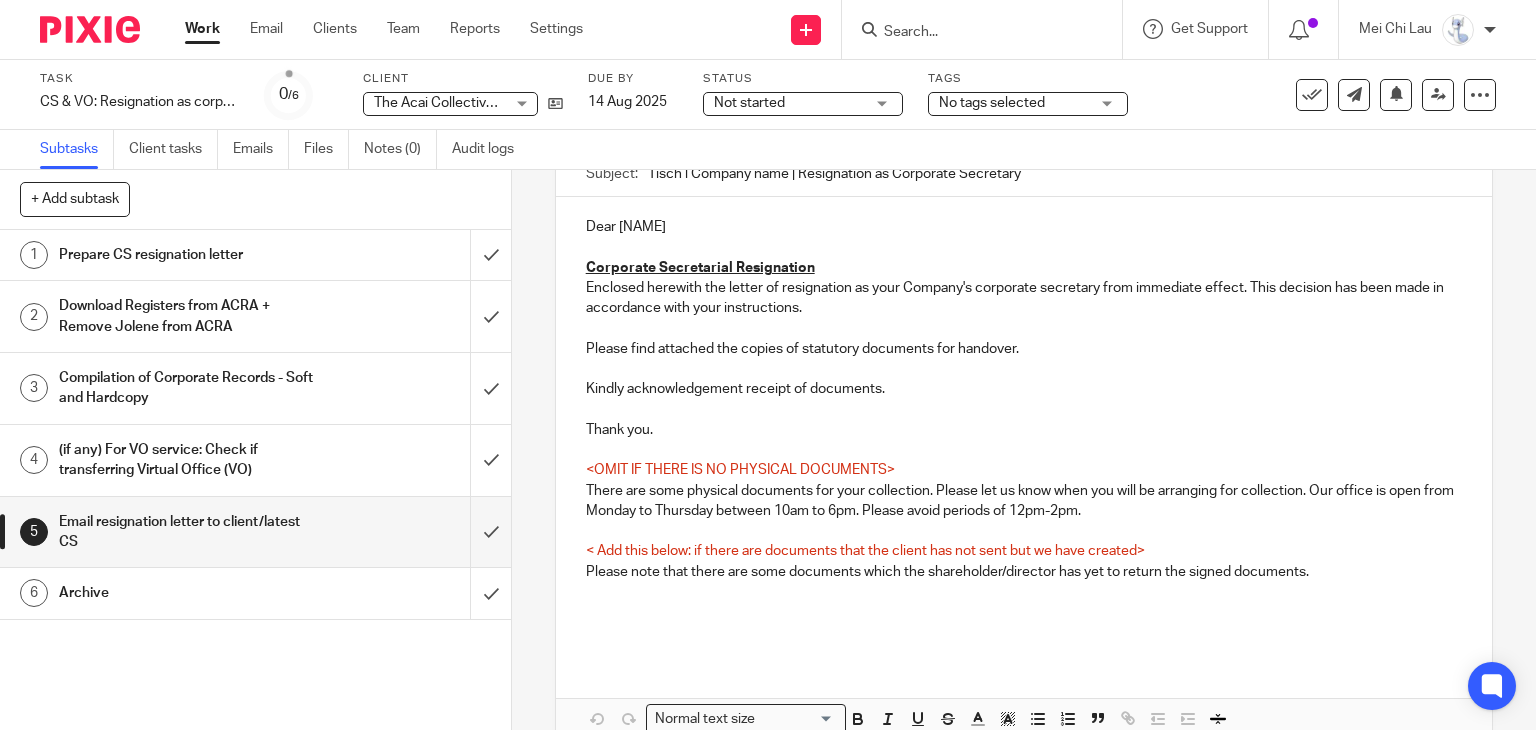 click on "Prepare CS resignation letter" at bounding box center [189, 255] 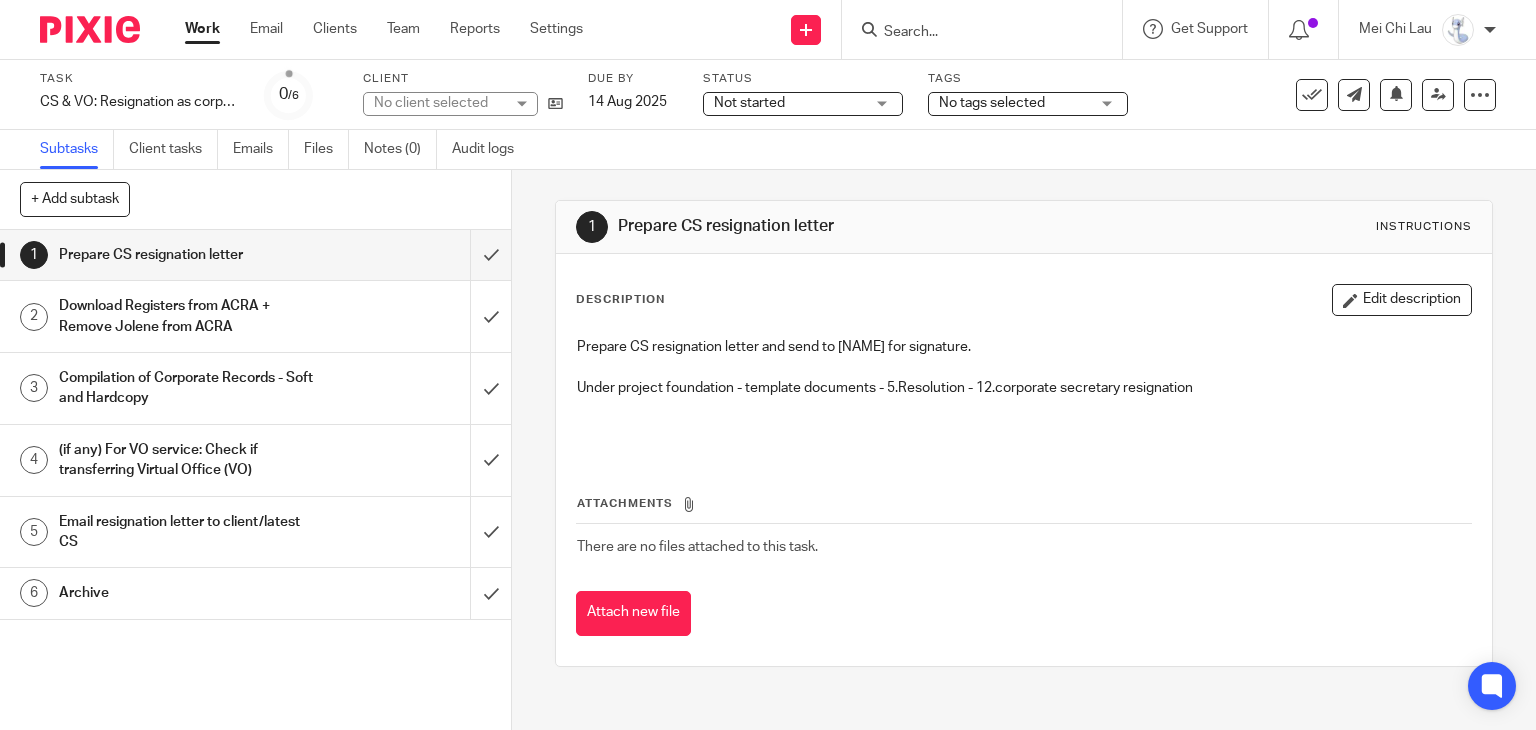 scroll, scrollTop: 0, scrollLeft: 0, axis: both 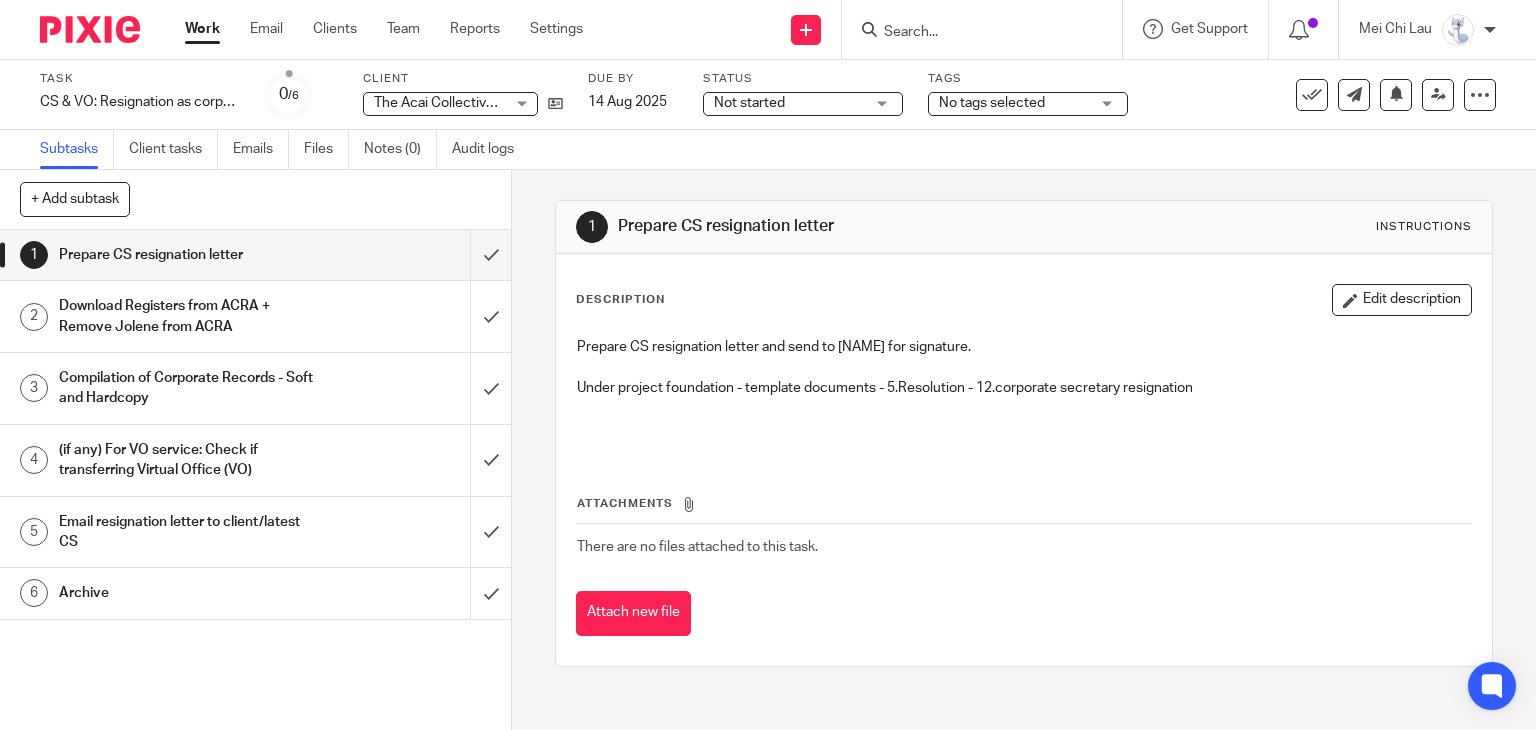 click on "Download Registers from ACRA + Remove Jolene from ACRA" at bounding box center (189, 316) 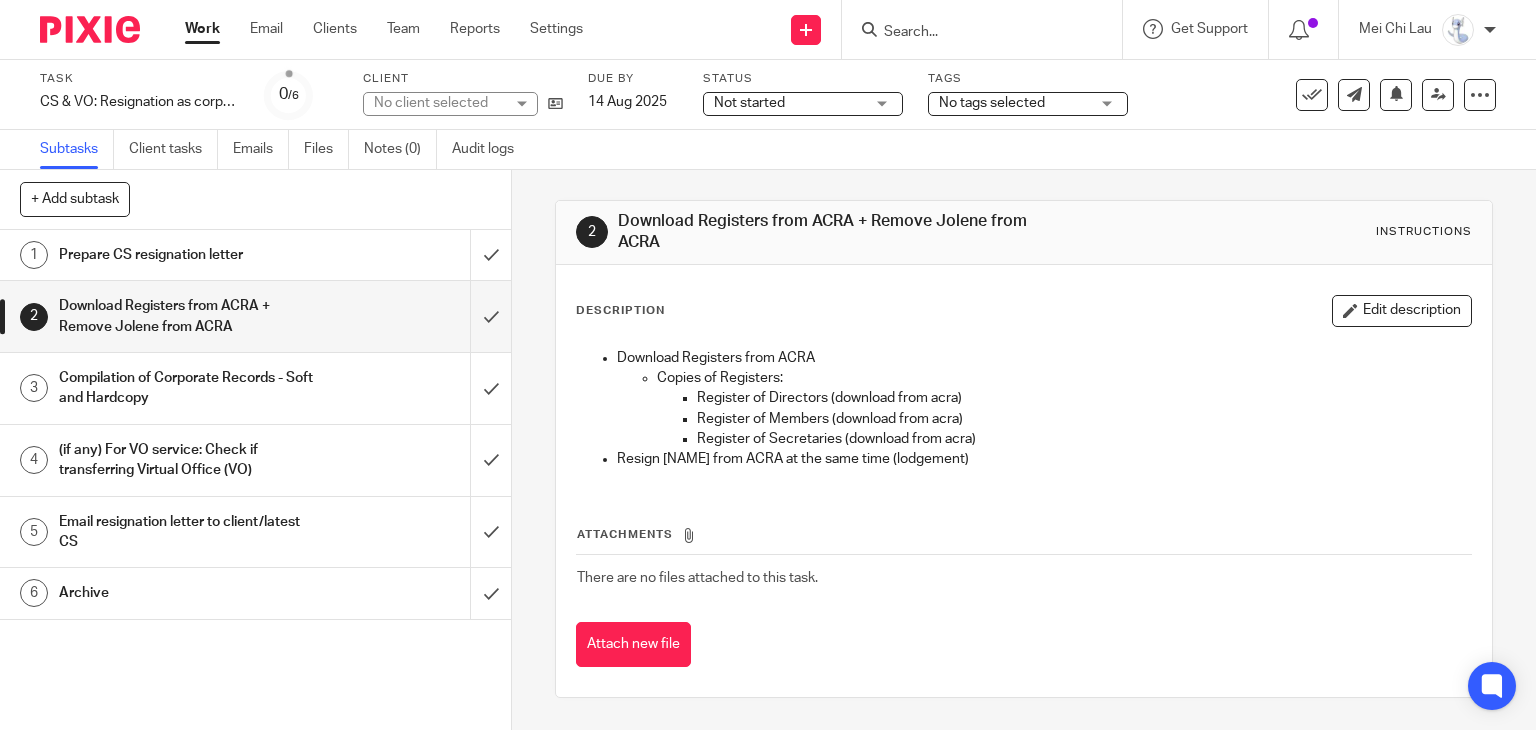 scroll, scrollTop: 0, scrollLeft: 0, axis: both 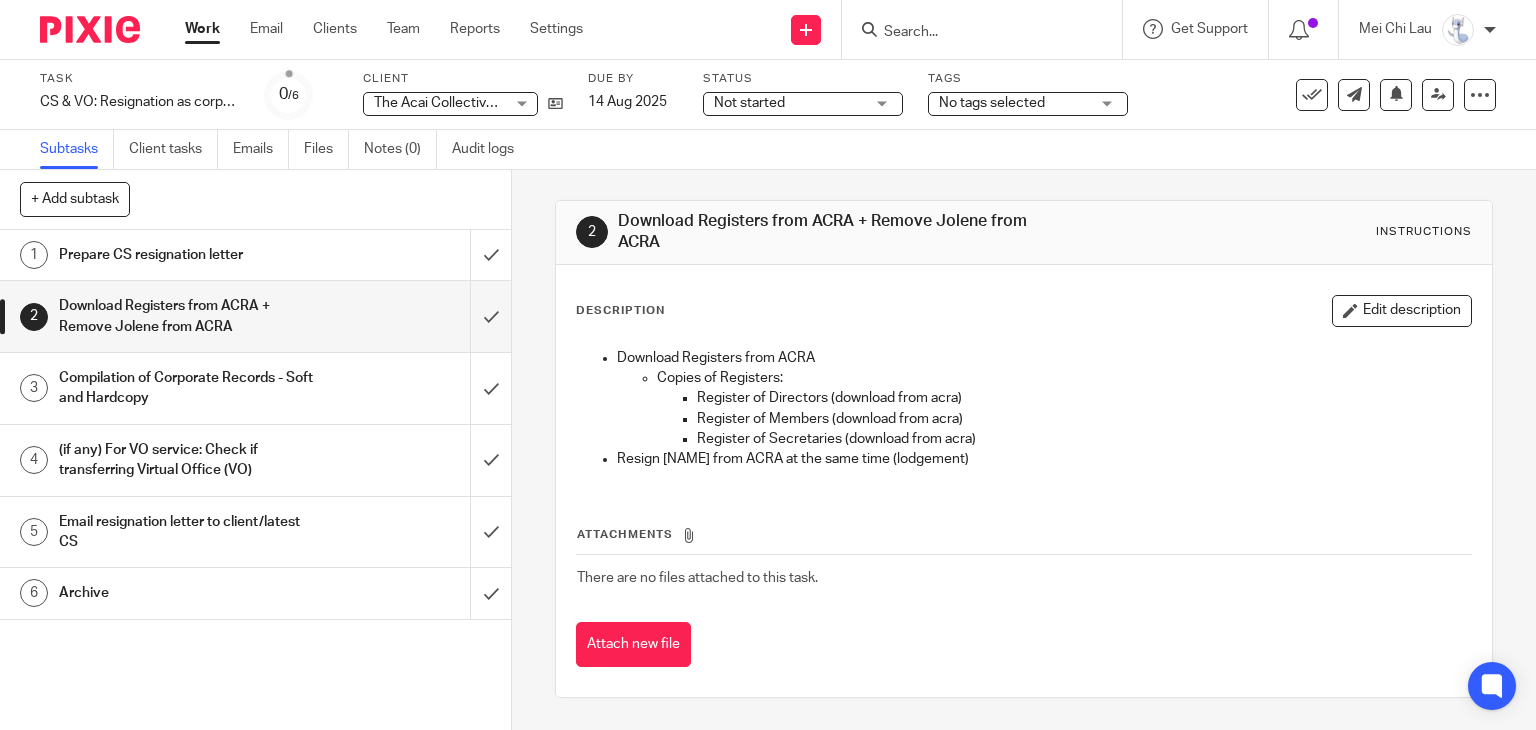 click on "Compilation of Corporate Records - Soft and Hardcopy" at bounding box center [189, 388] 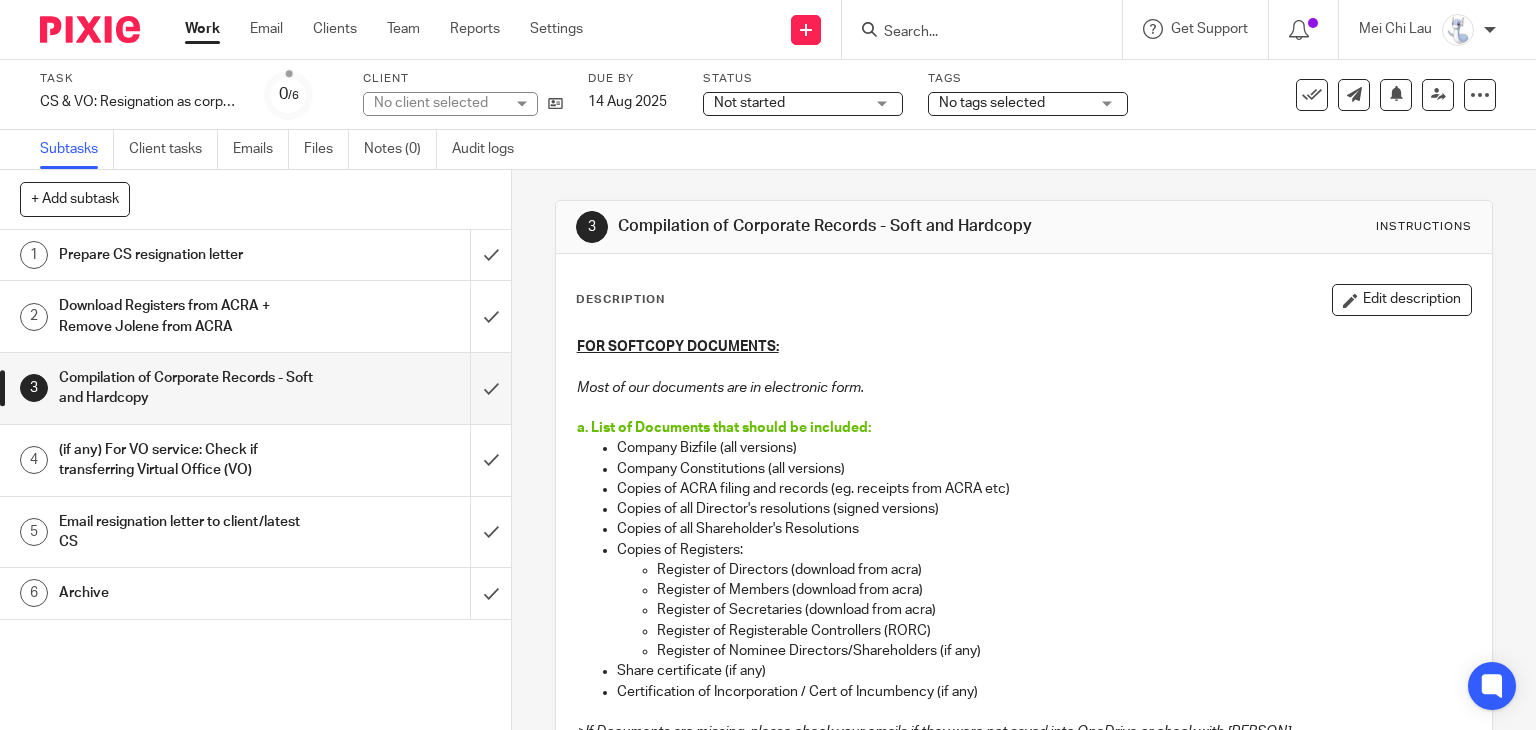 scroll, scrollTop: 0, scrollLeft: 0, axis: both 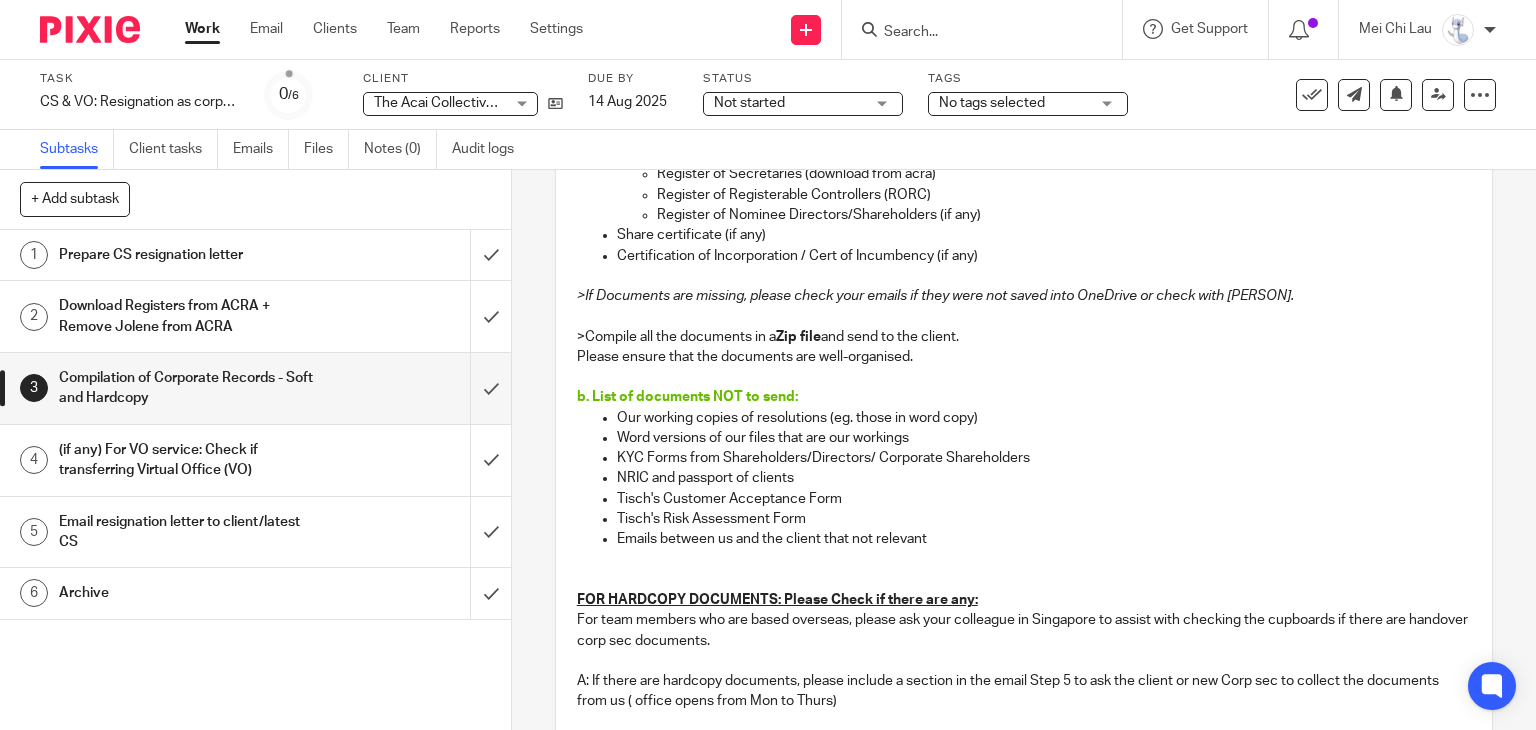 click on ">Compile all the documents in a Zip file and send to the client." at bounding box center (1024, 337) 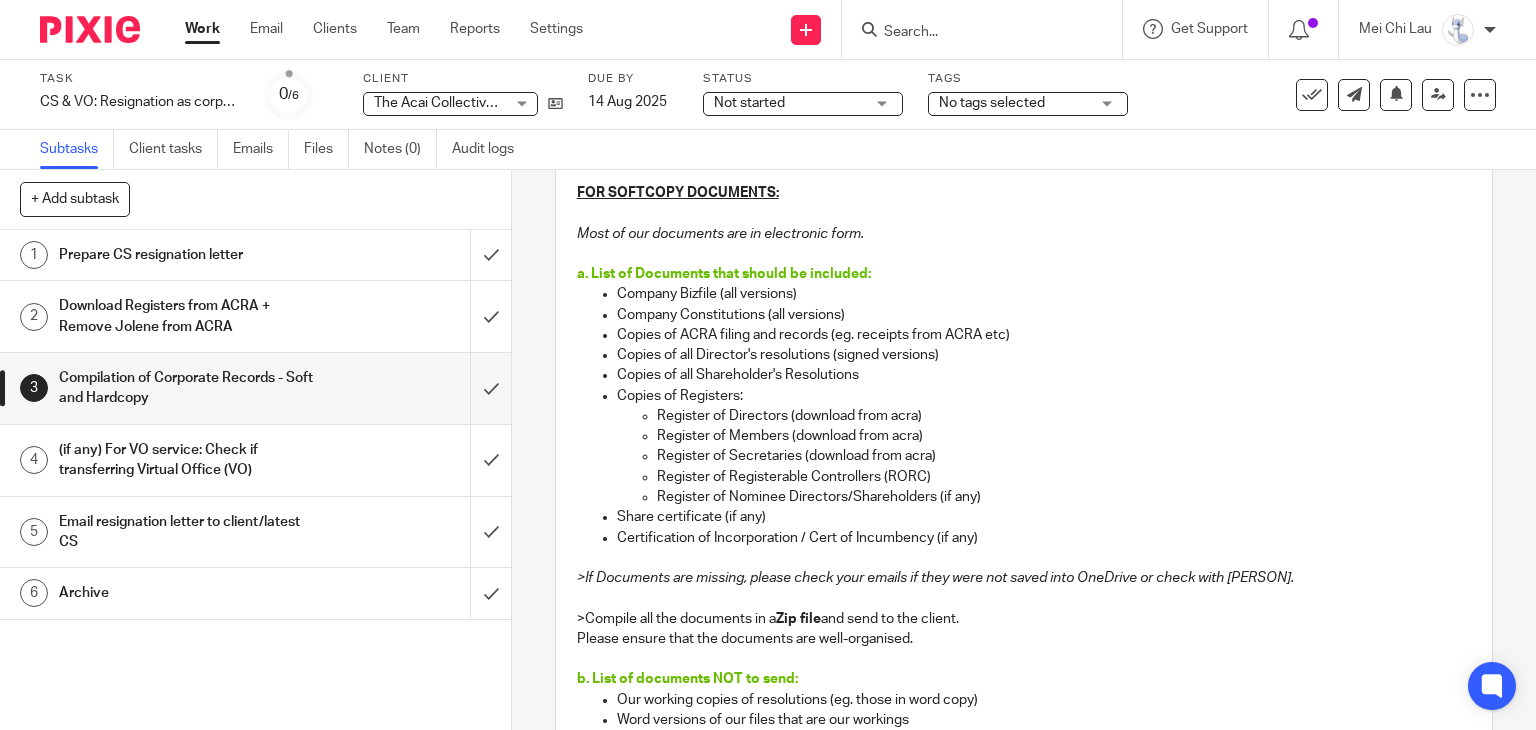 scroll, scrollTop: 200, scrollLeft: 0, axis: vertical 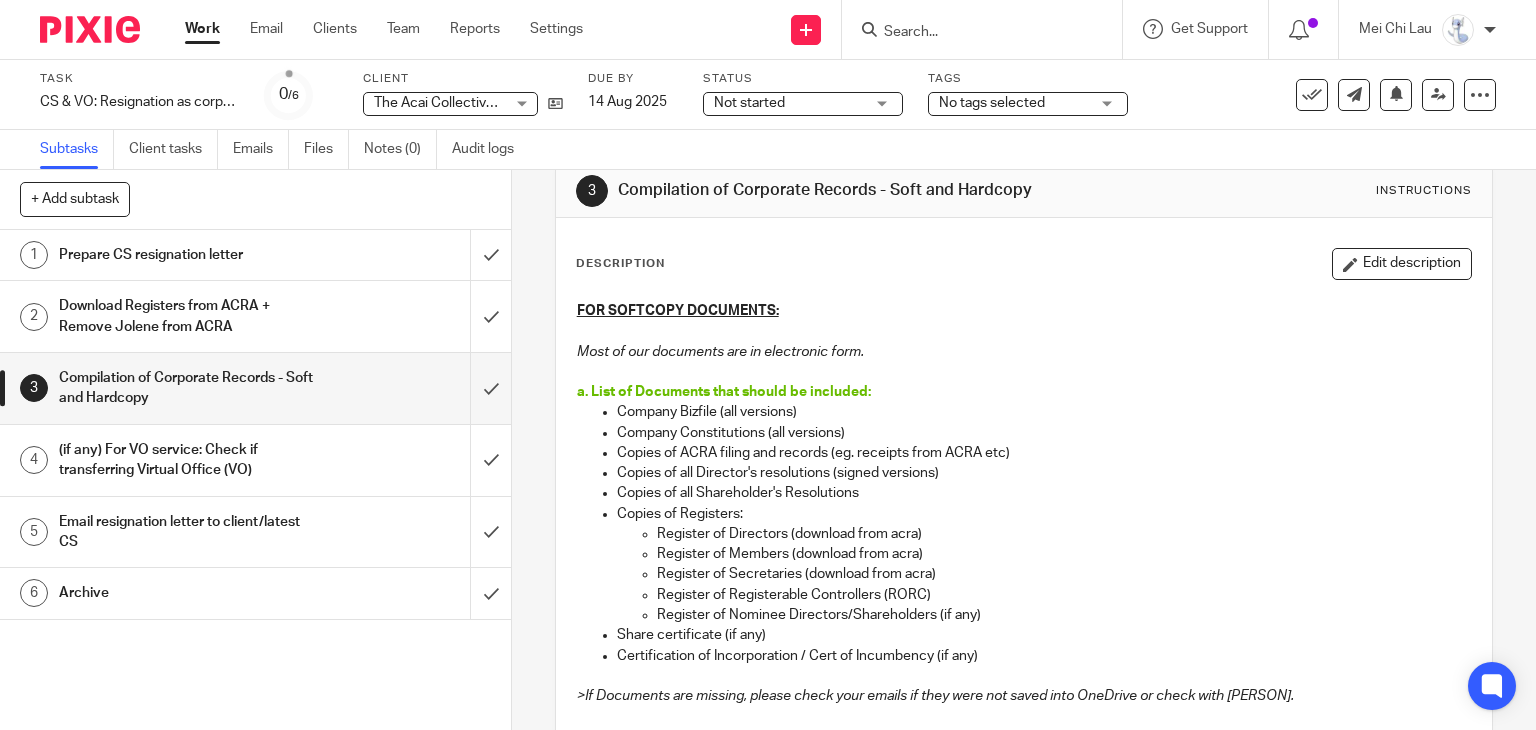 click at bounding box center [982, 29] 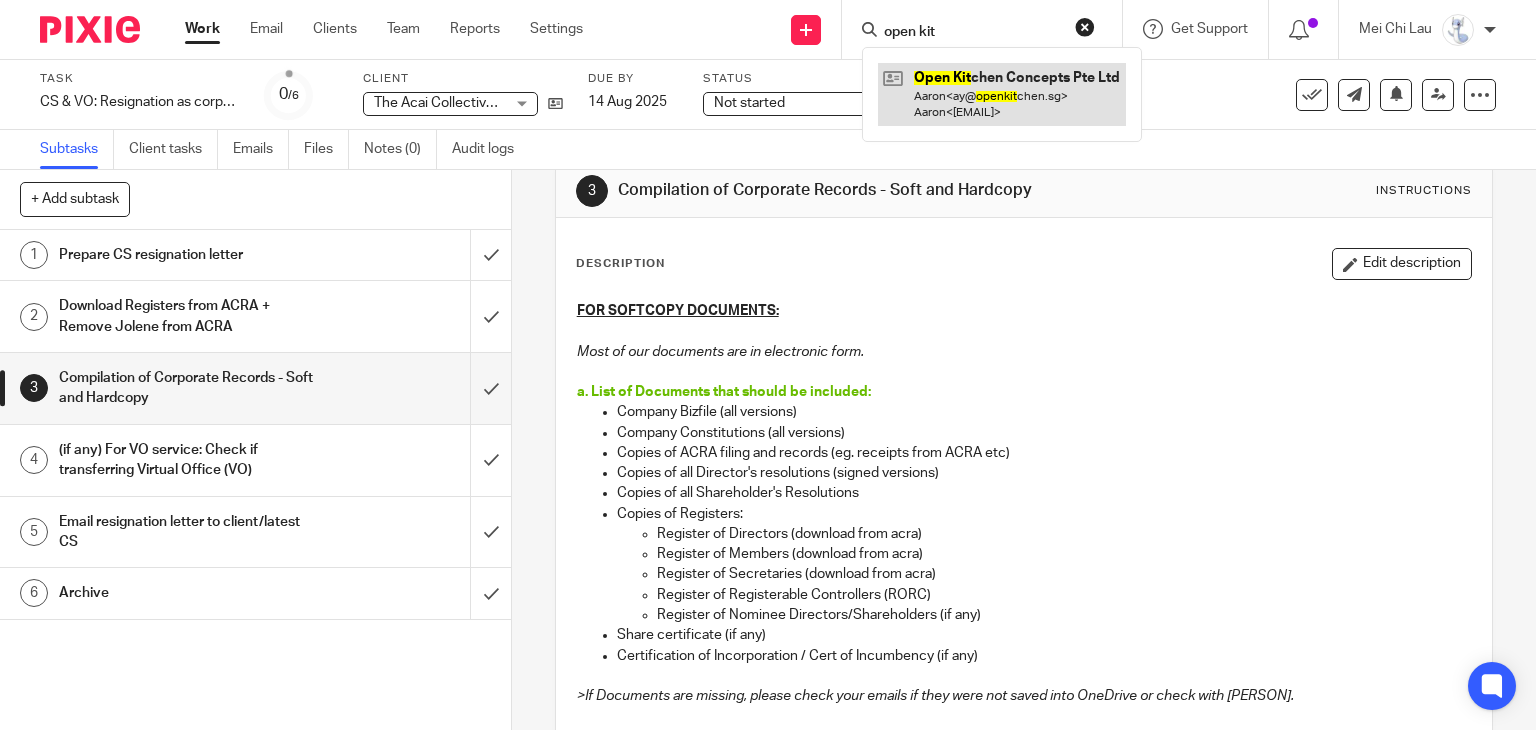 type on "open kit" 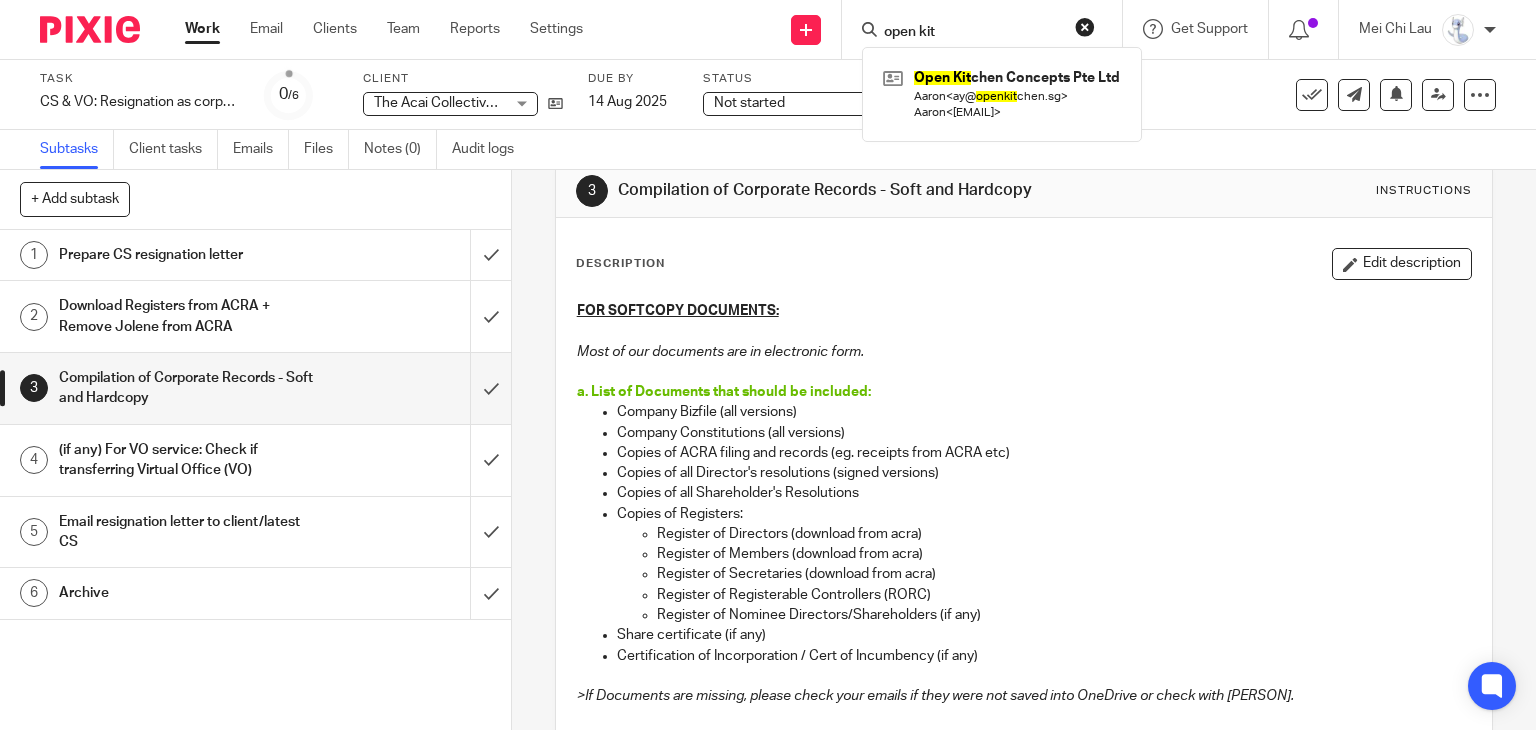 scroll, scrollTop: 136, scrollLeft: 0, axis: vertical 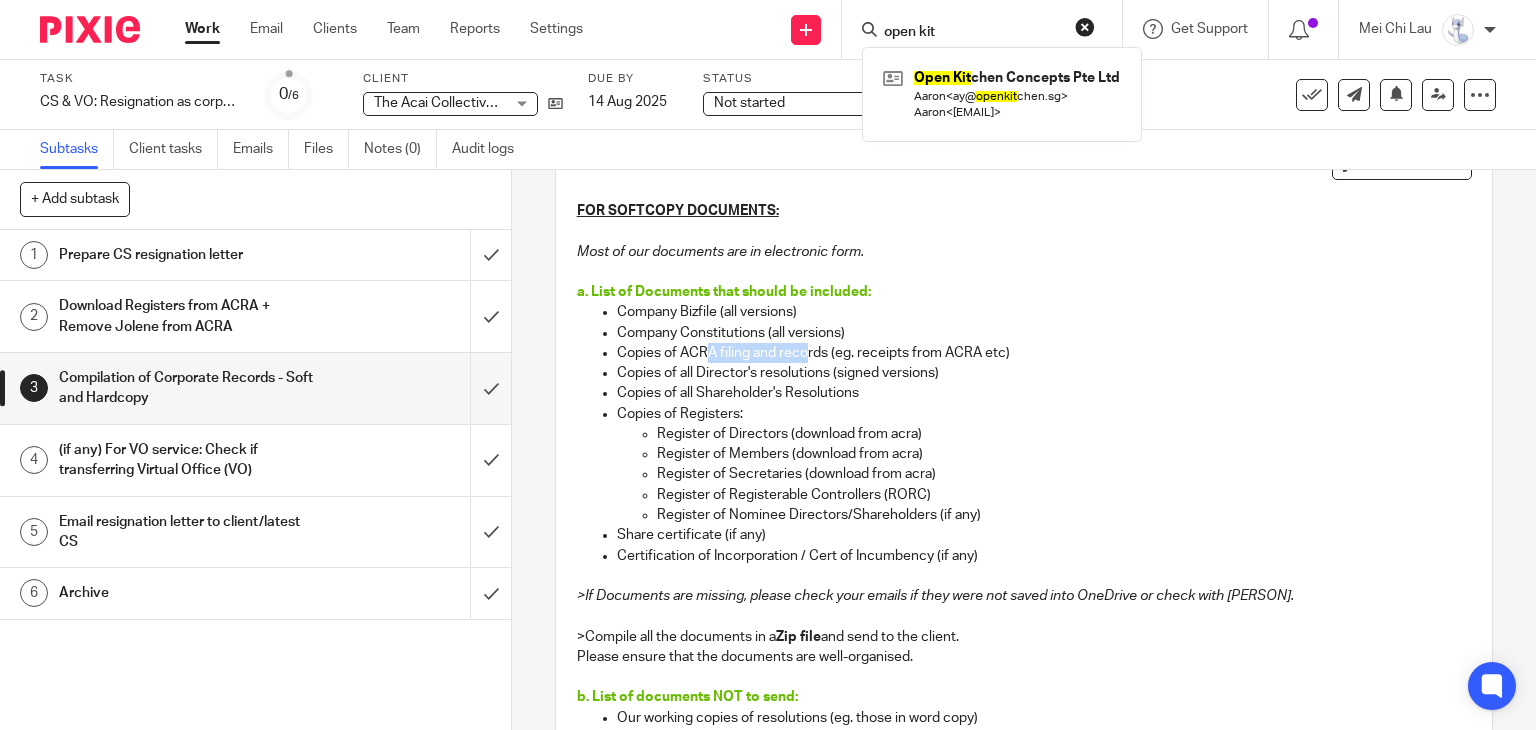 drag, startPoint x: 702, startPoint y: 349, endPoint x: 801, endPoint y: 345, distance: 99.08077 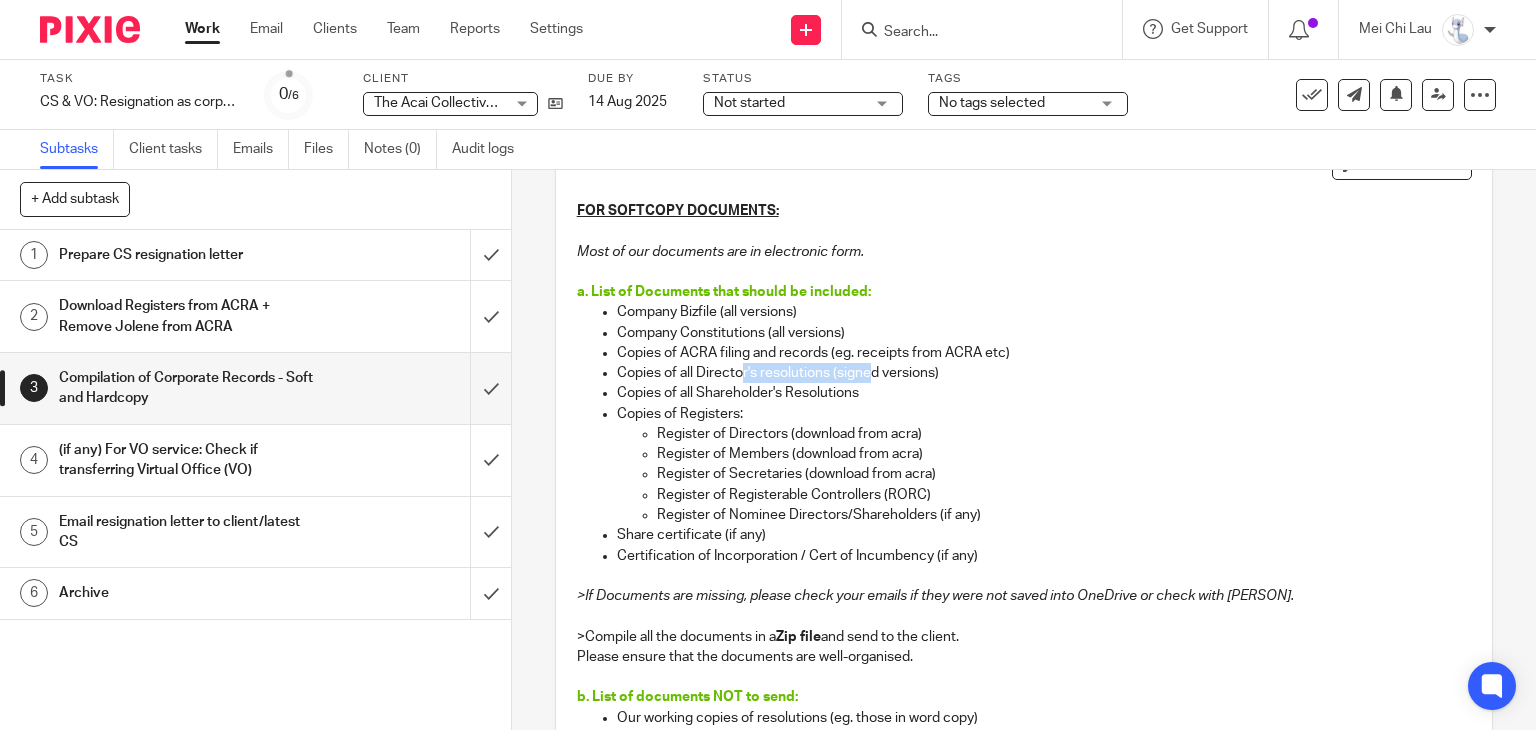 drag, startPoint x: 734, startPoint y: 373, endPoint x: 864, endPoint y: 373, distance: 130 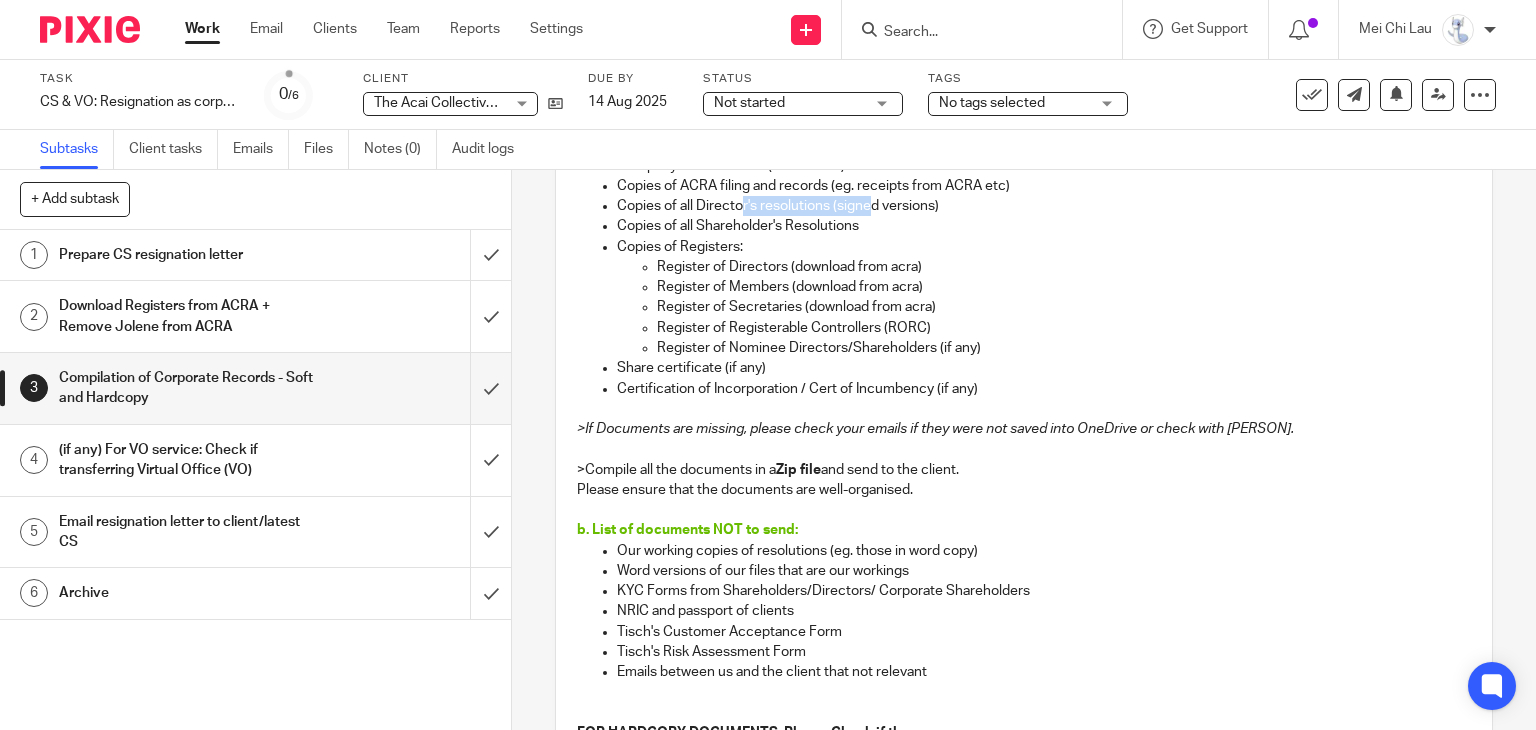 scroll, scrollTop: 336, scrollLeft: 0, axis: vertical 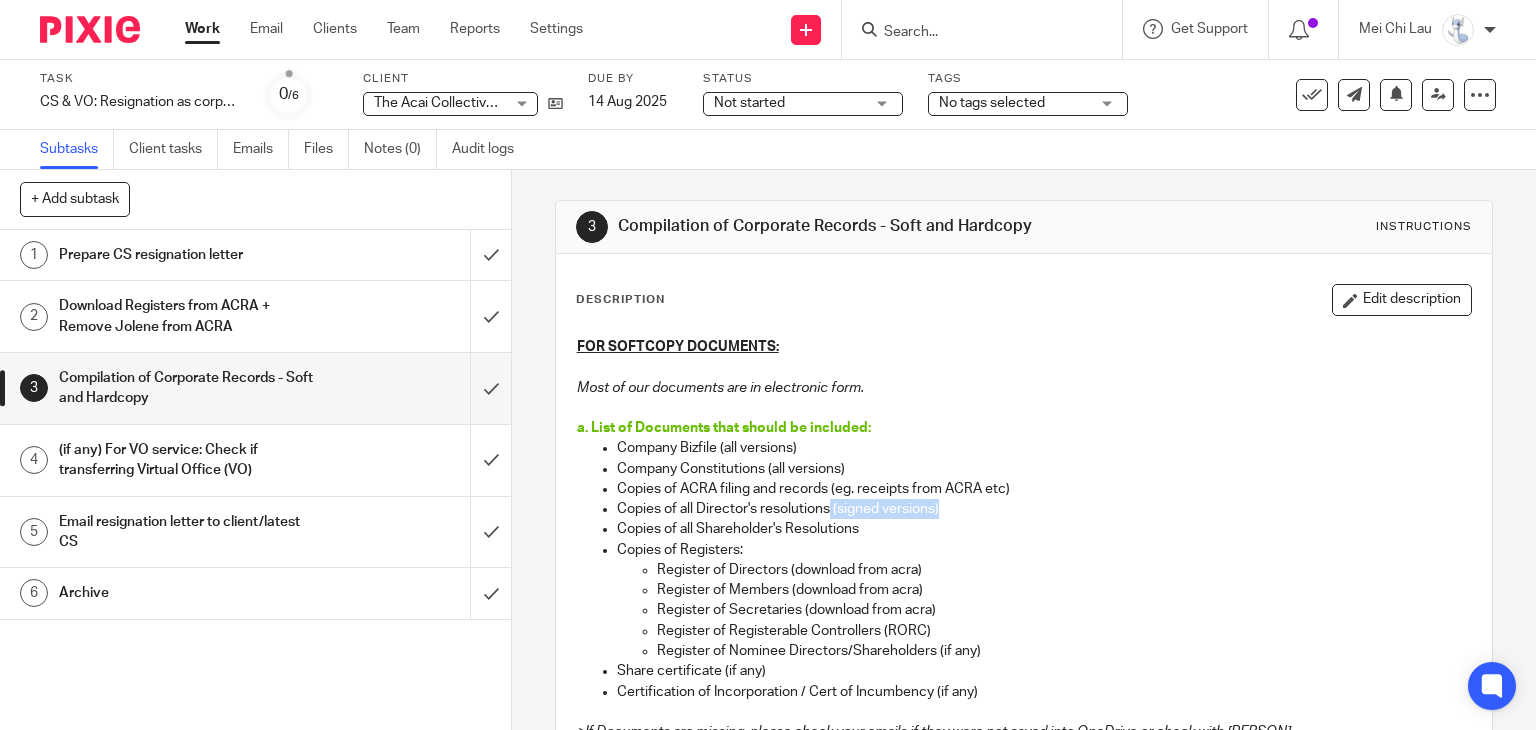 drag, startPoint x: 948, startPoint y: 504, endPoint x: 824, endPoint y: 504, distance: 124 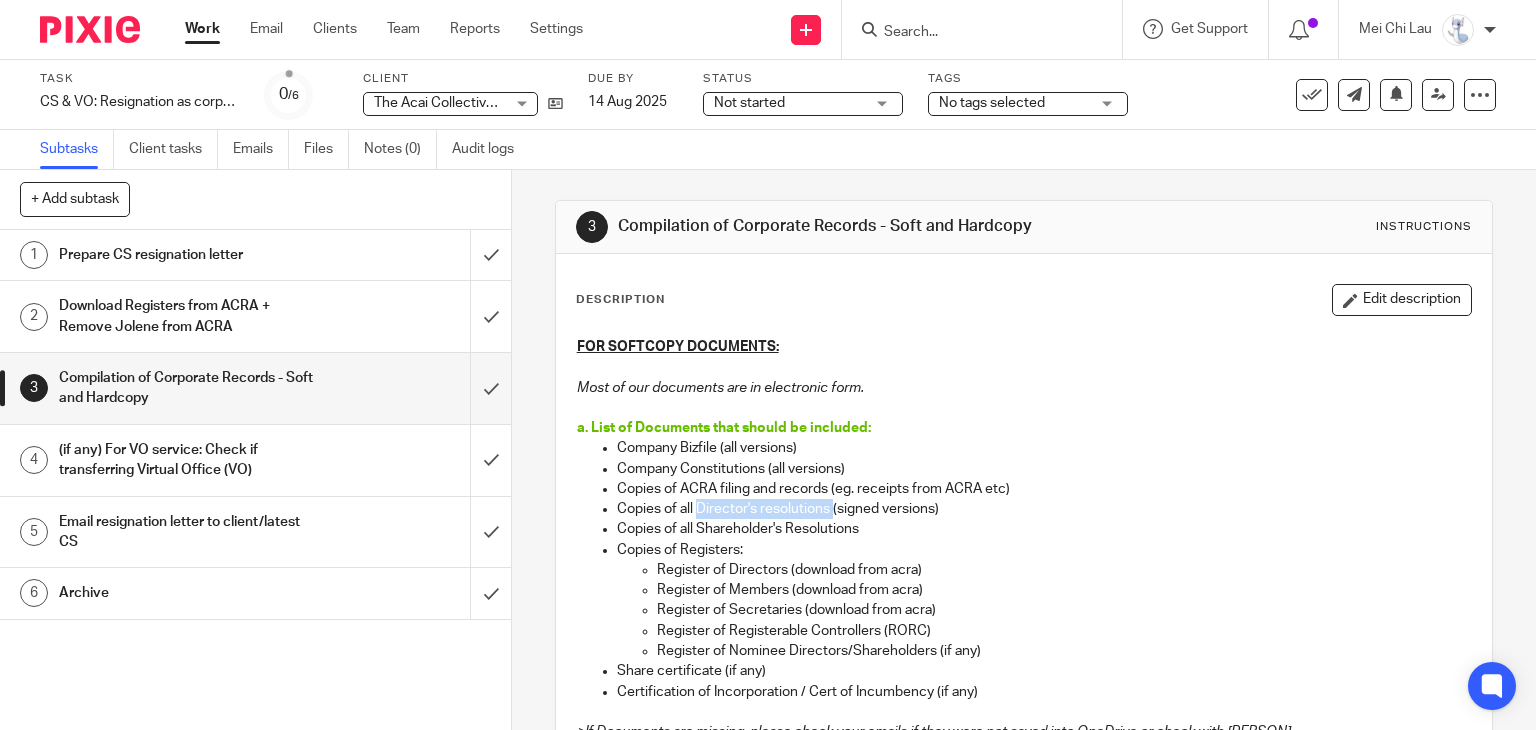 drag, startPoint x: 691, startPoint y: 507, endPoint x: 828, endPoint y: 504, distance: 137.03284 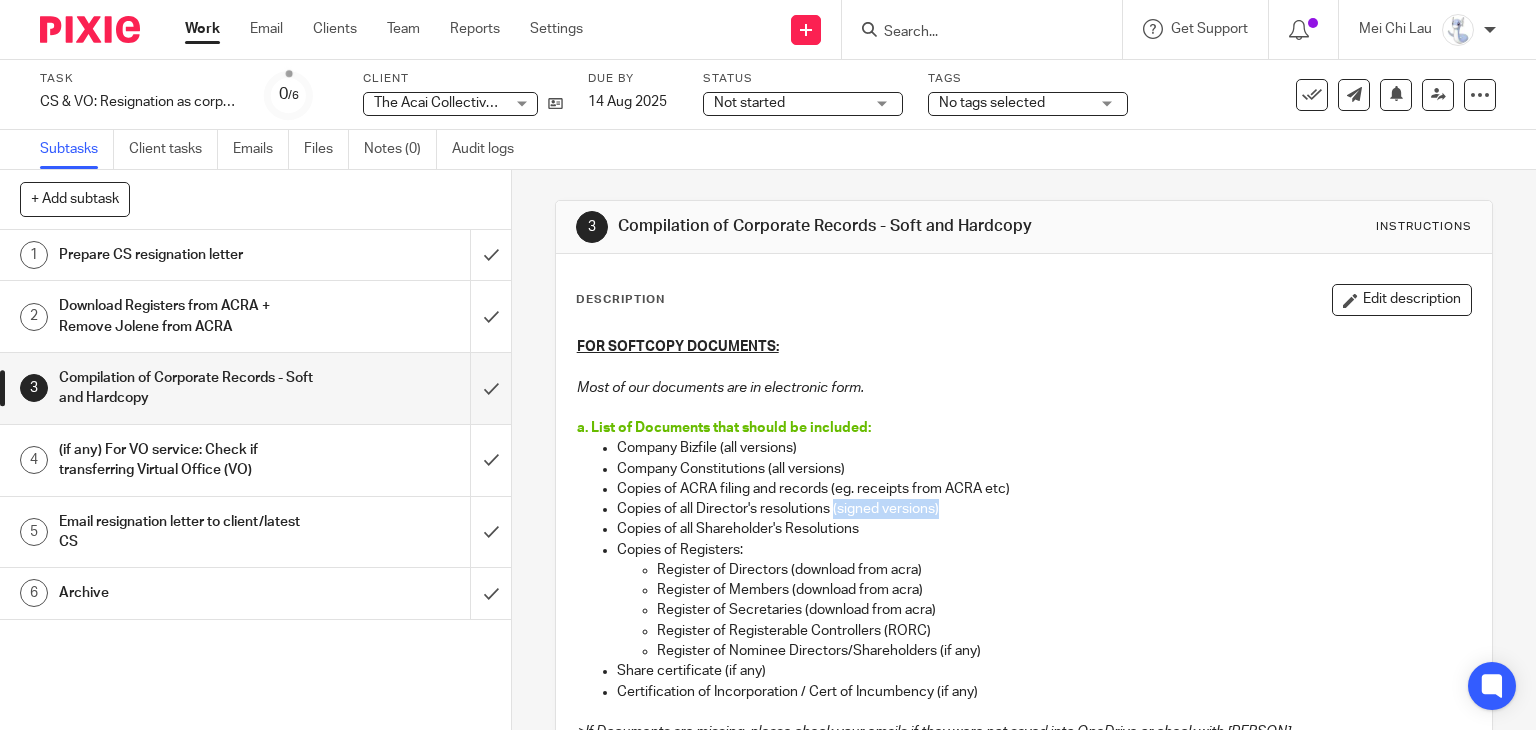 drag, startPoint x: 956, startPoint y: 505, endPoint x: 829, endPoint y: 514, distance: 127.3185 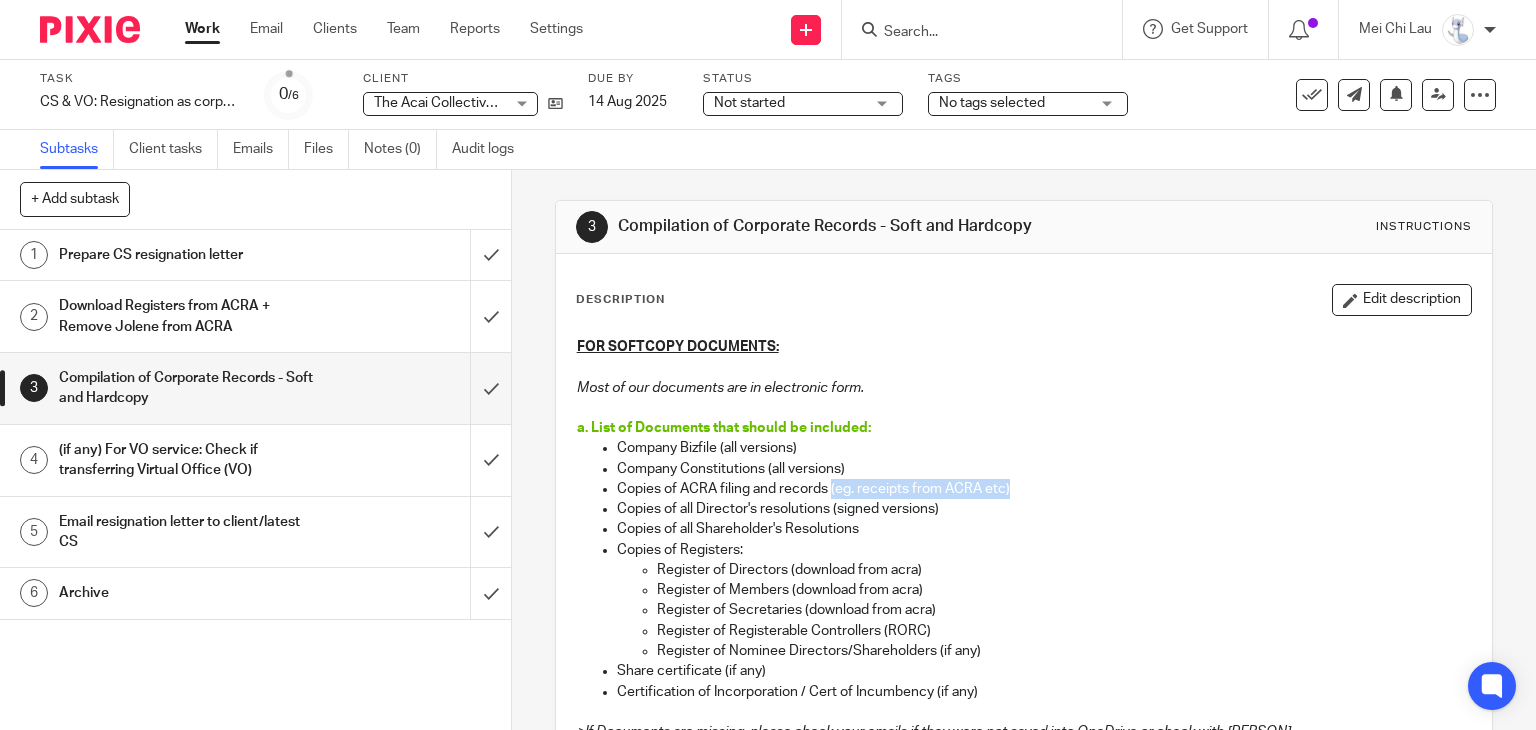 drag, startPoint x: 1036, startPoint y: 484, endPoint x: 825, endPoint y: 485, distance: 211.00237 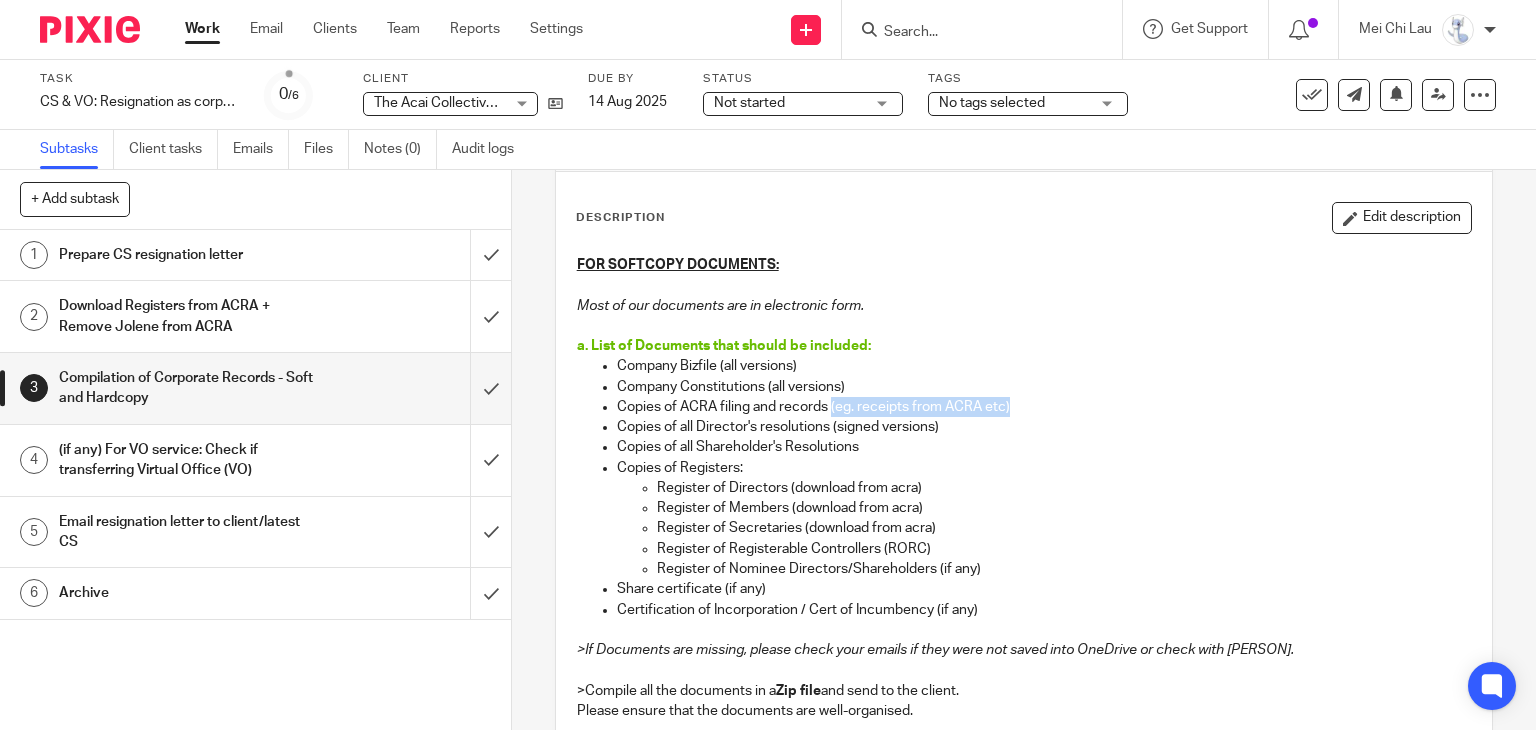scroll, scrollTop: 36, scrollLeft: 0, axis: vertical 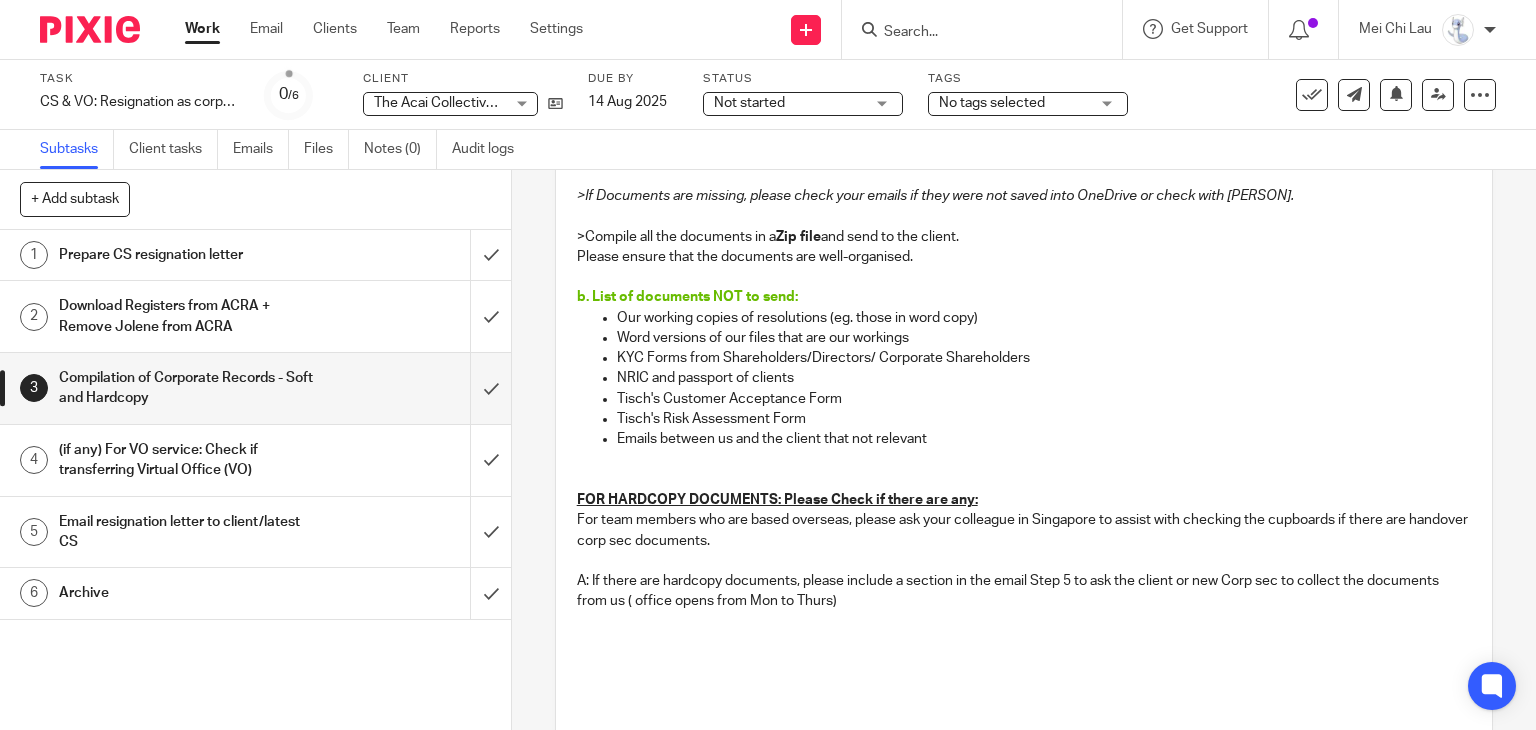 click on "(if any) For VO service:  Check if transferring Virtual Office (VO)" at bounding box center (189, 460) 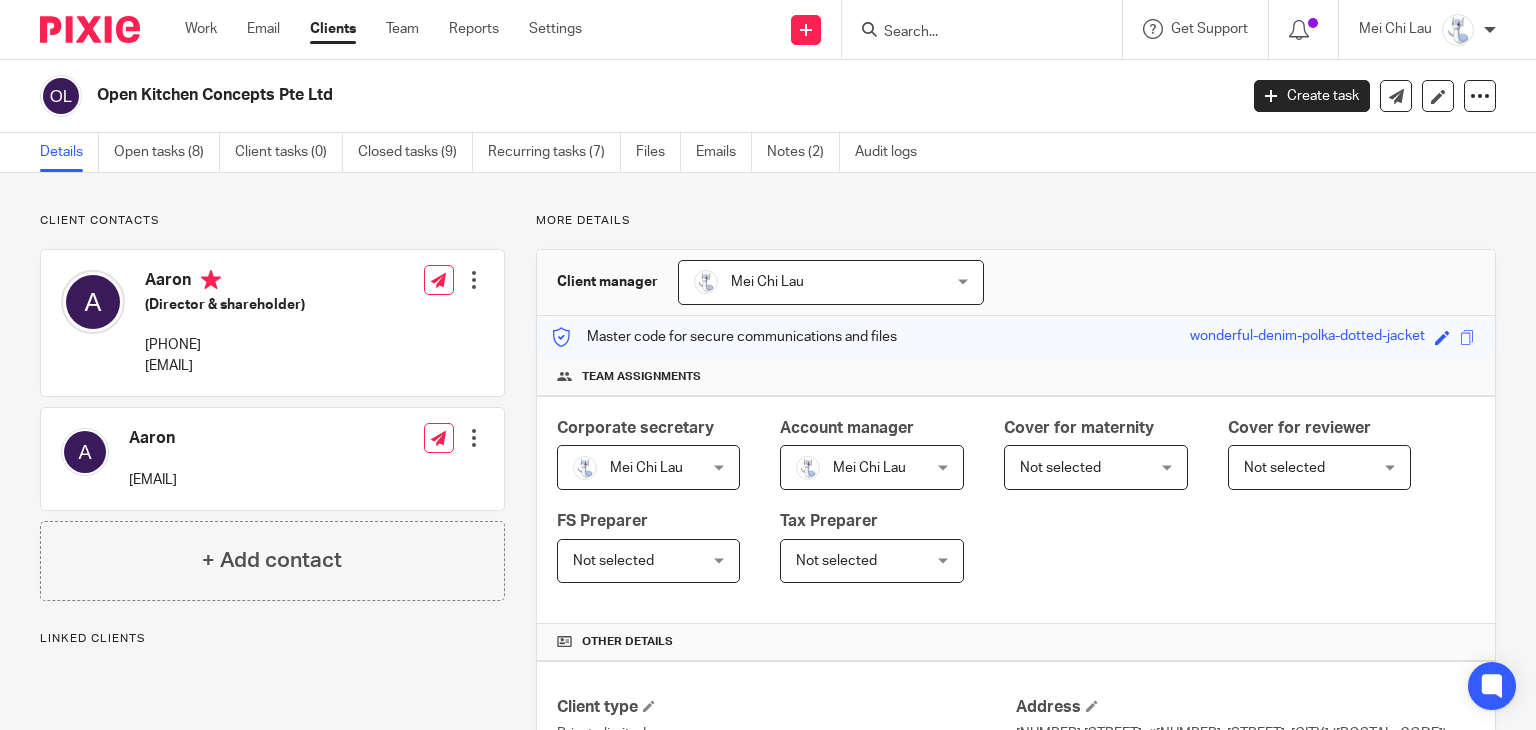 scroll, scrollTop: 0, scrollLeft: 0, axis: both 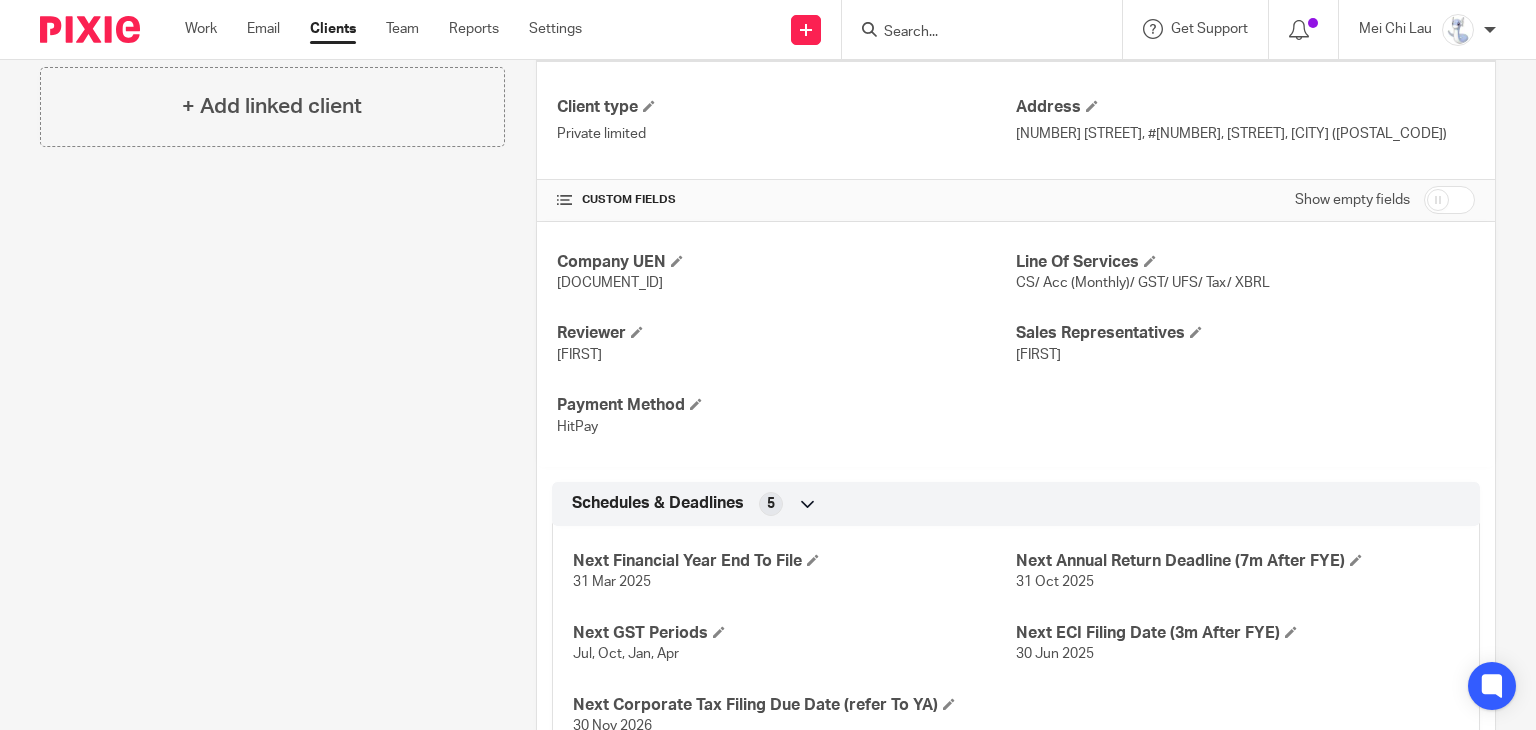 click on "30 Nov 2026" at bounding box center (794, 726) 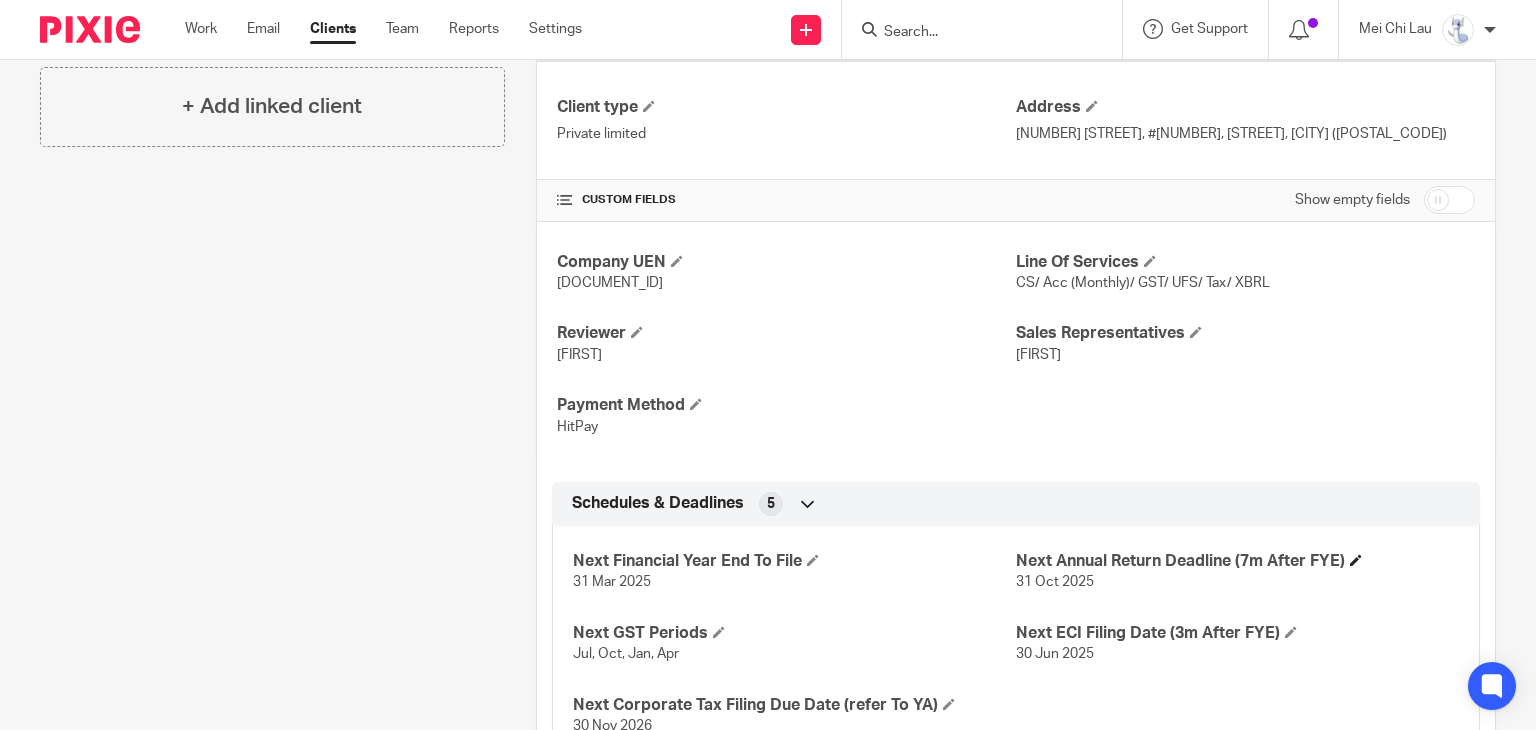 click on "Next Annual Return Deadline (7m After FYE)" at bounding box center [1237, 561] 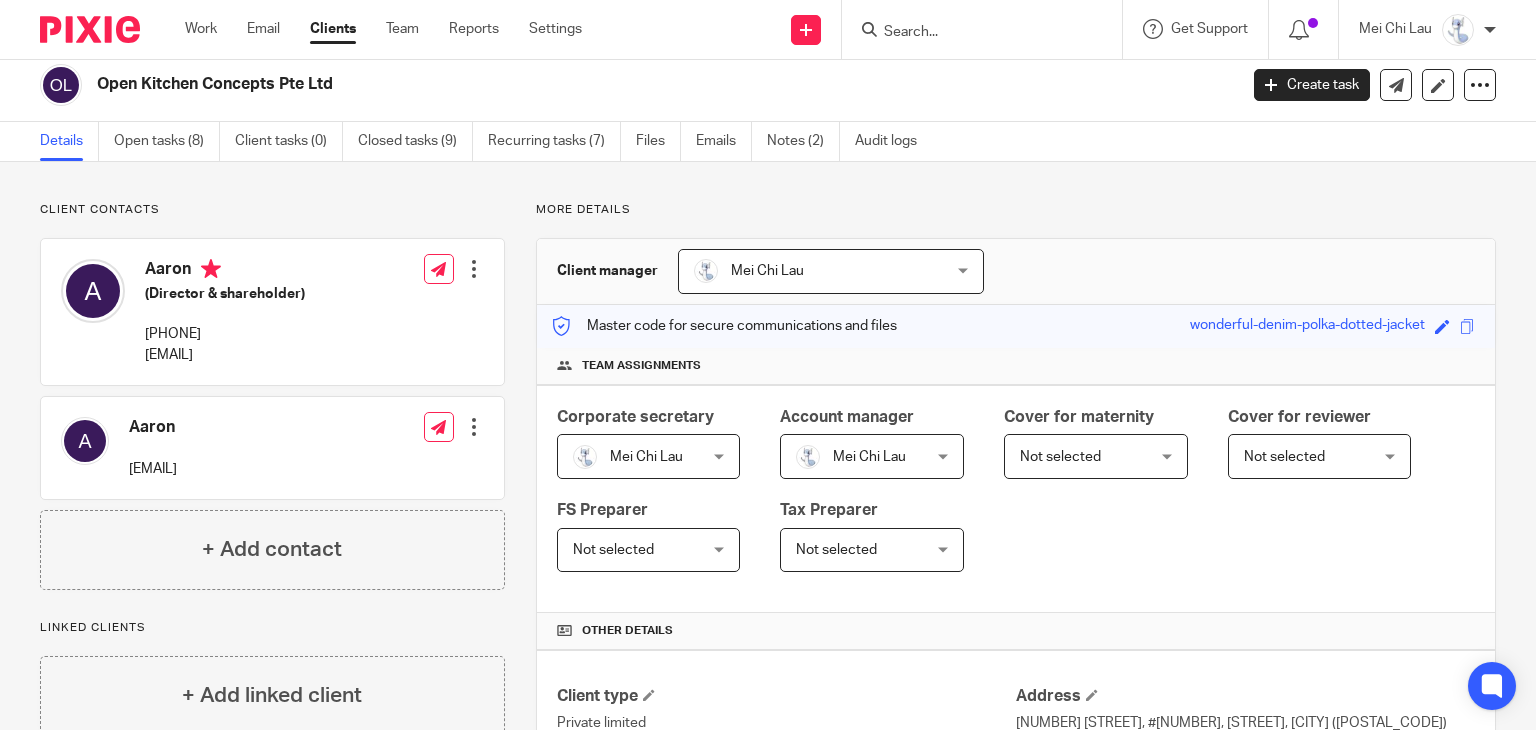 scroll, scrollTop: 0, scrollLeft: 0, axis: both 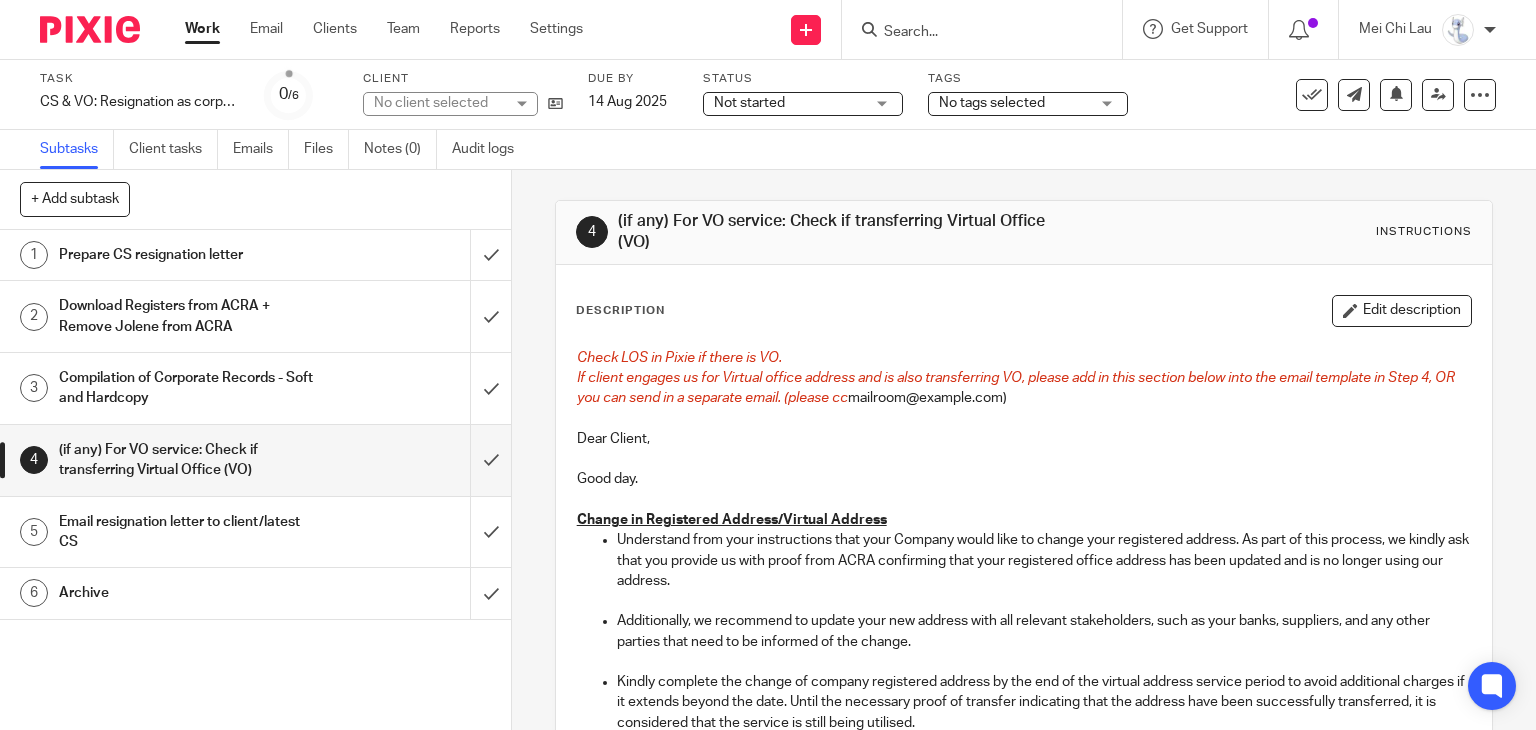 click on "Email resignation letter to client/latest CS" at bounding box center [189, 532] 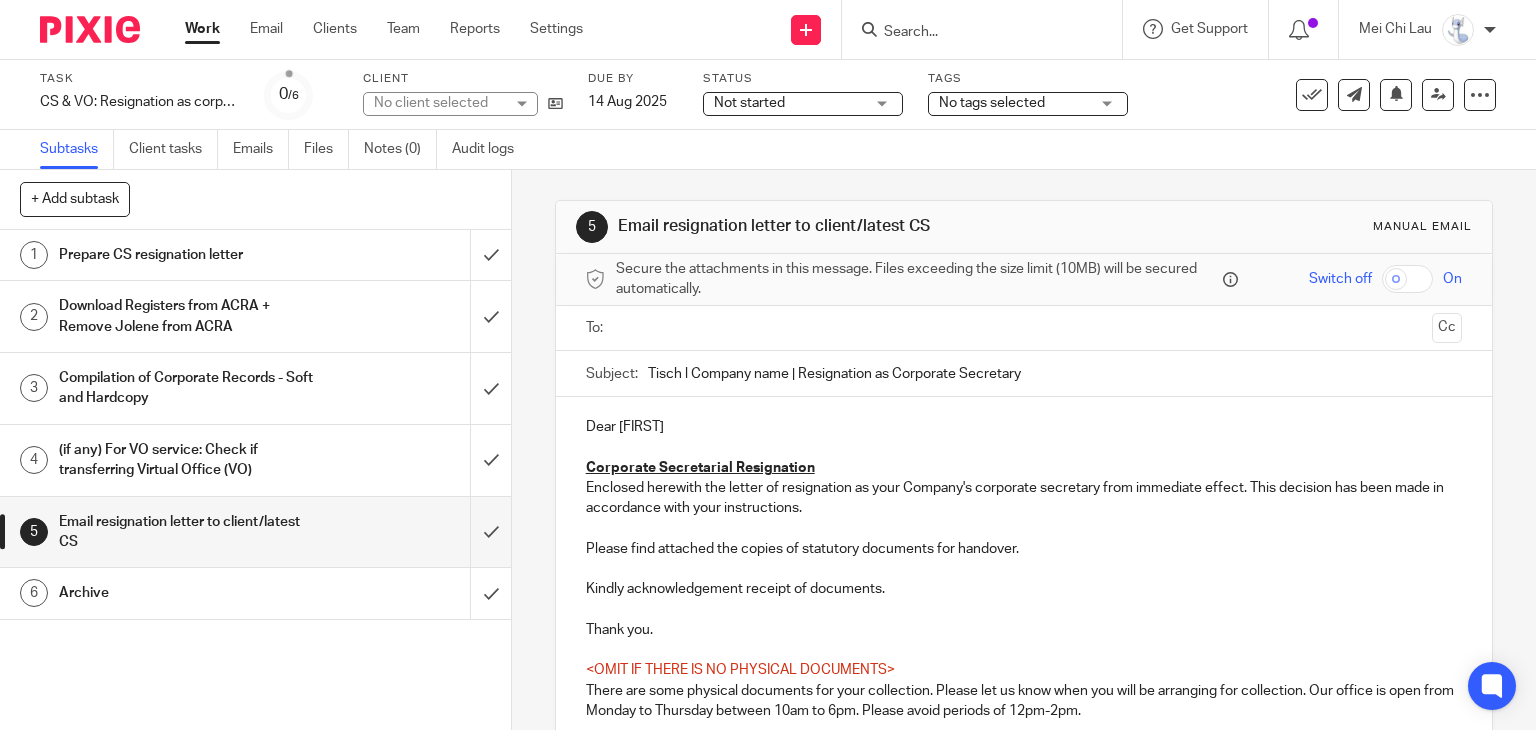 scroll, scrollTop: 0, scrollLeft: 0, axis: both 